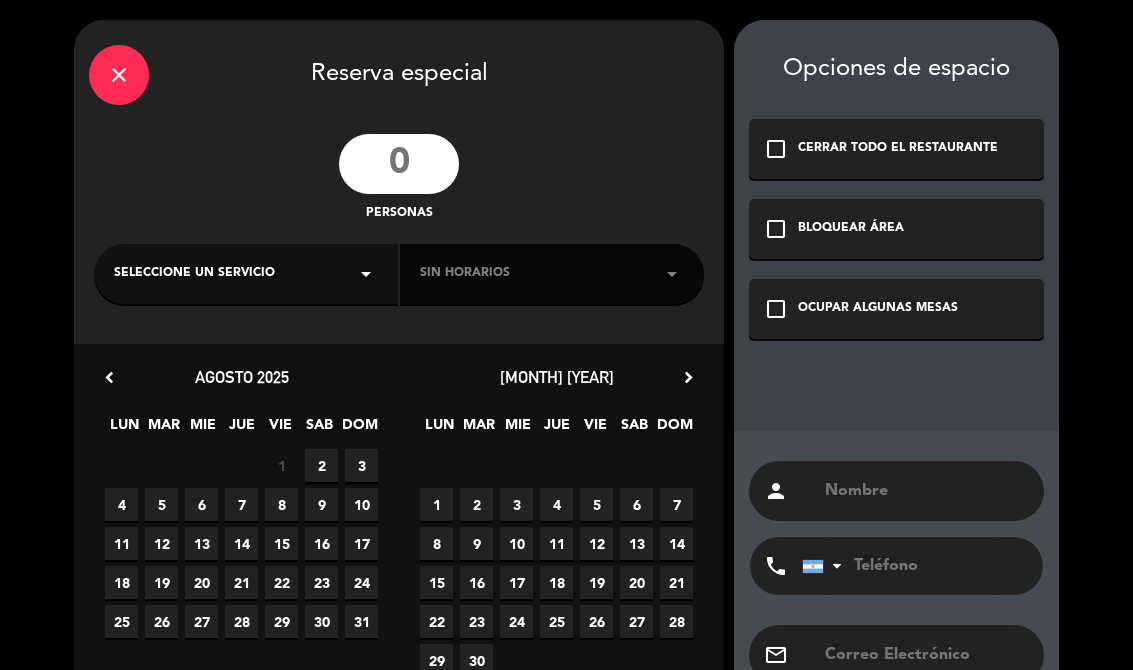 select on "es" 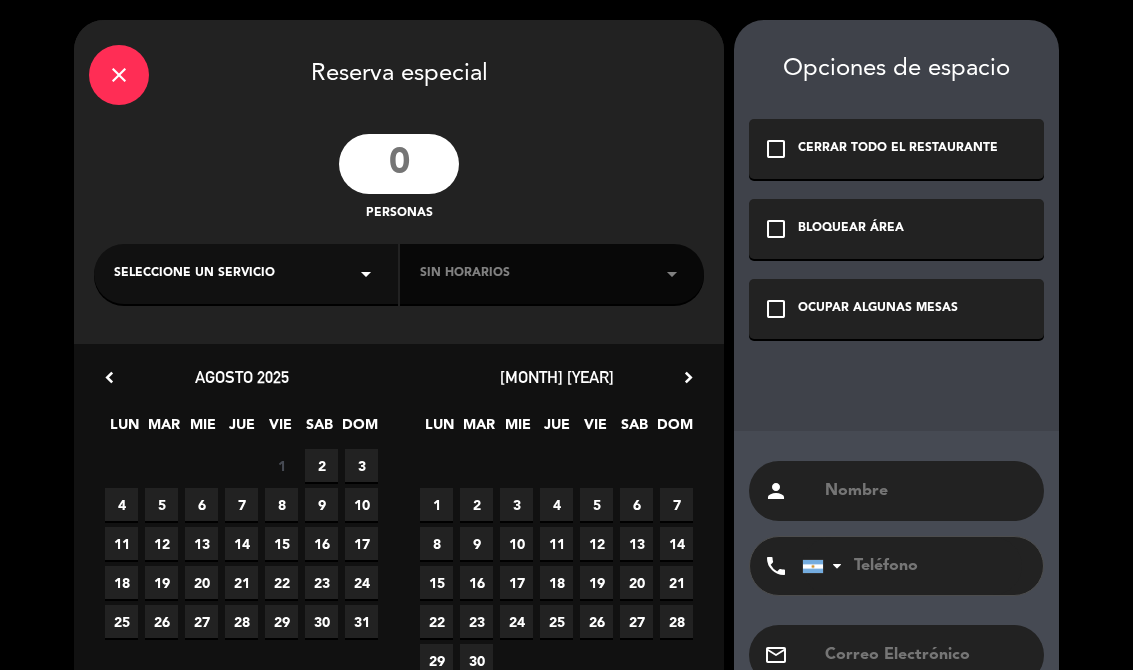 scroll, scrollTop: 0, scrollLeft: 0, axis: both 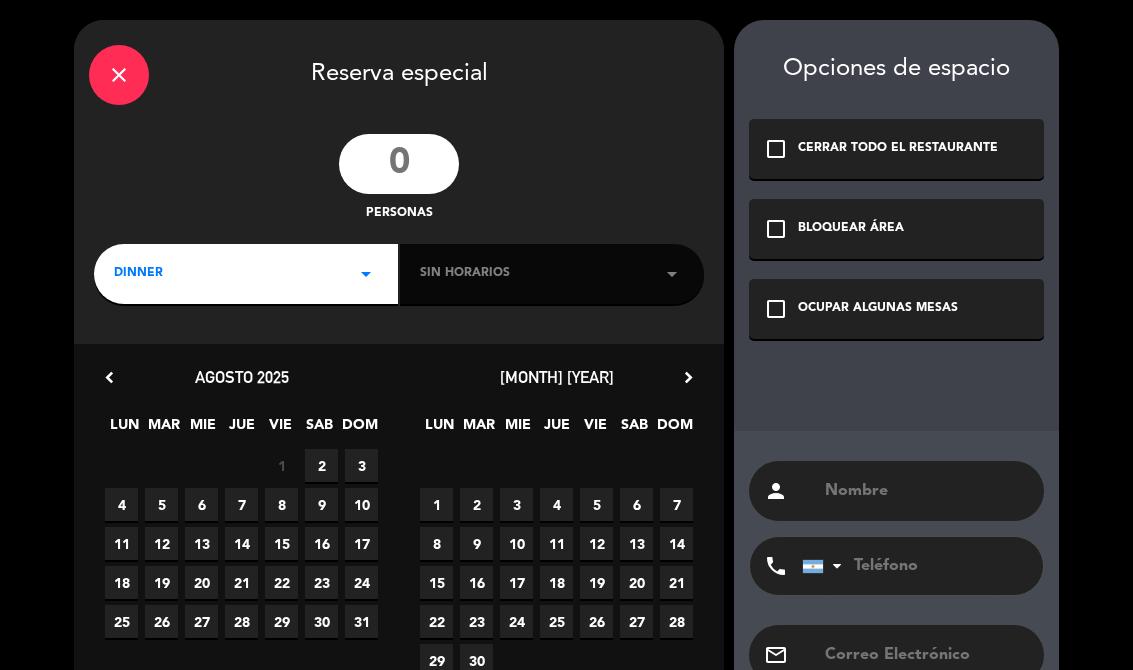 click on "close" 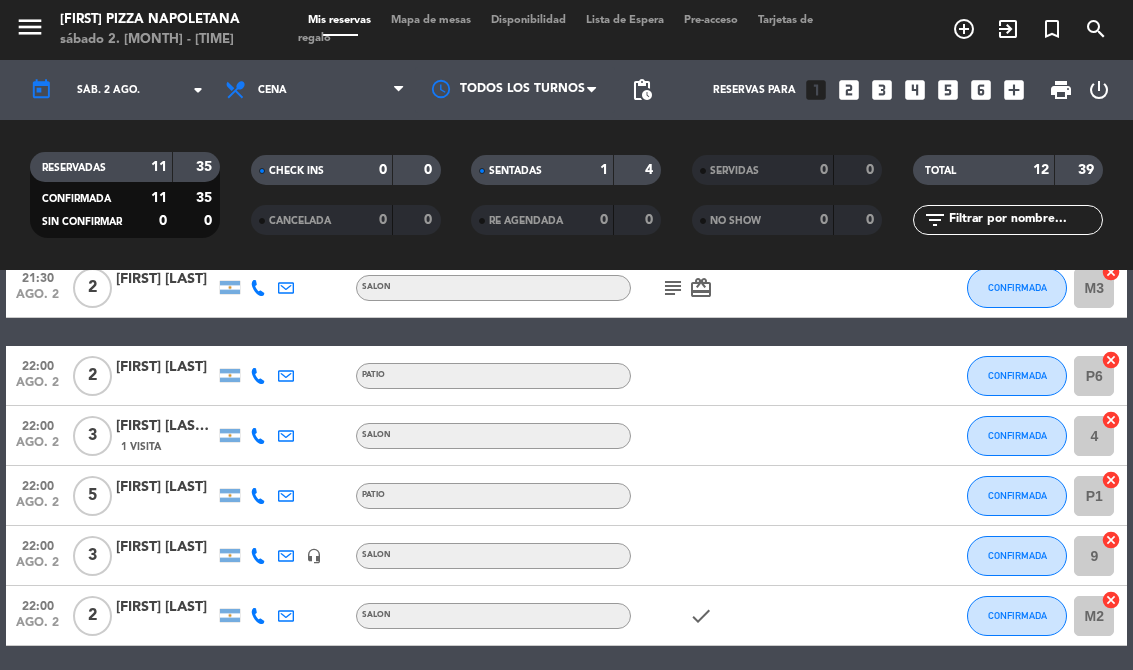 scroll, scrollTop: 355, scrollLeft: 0, axis: vertical 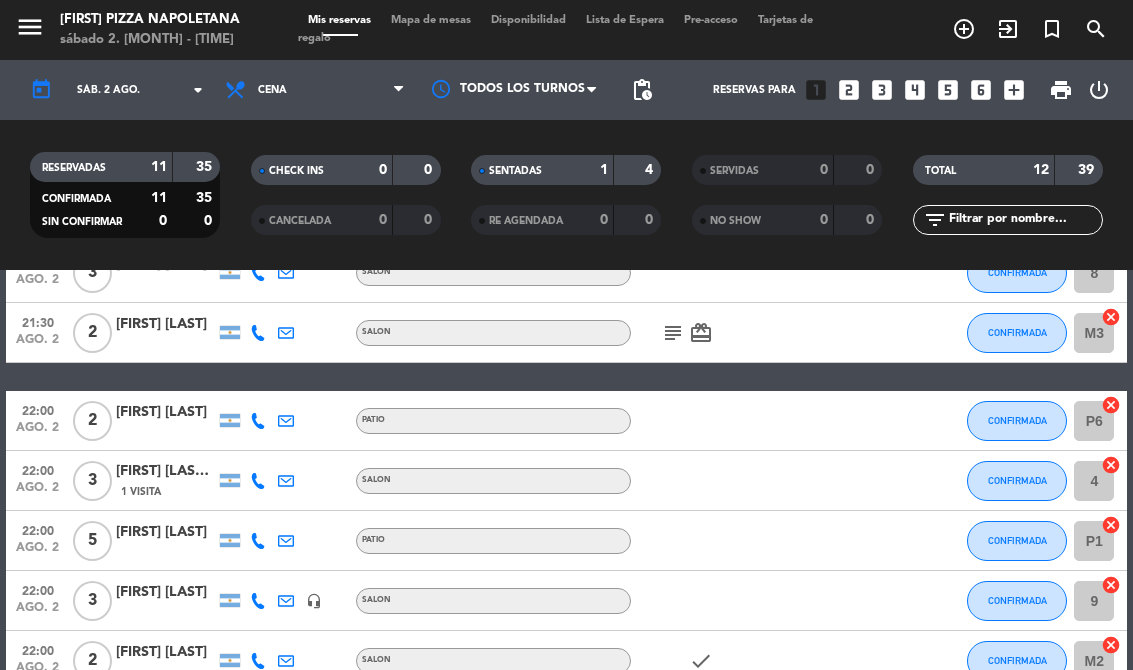 click on "subject   card_giftcard" 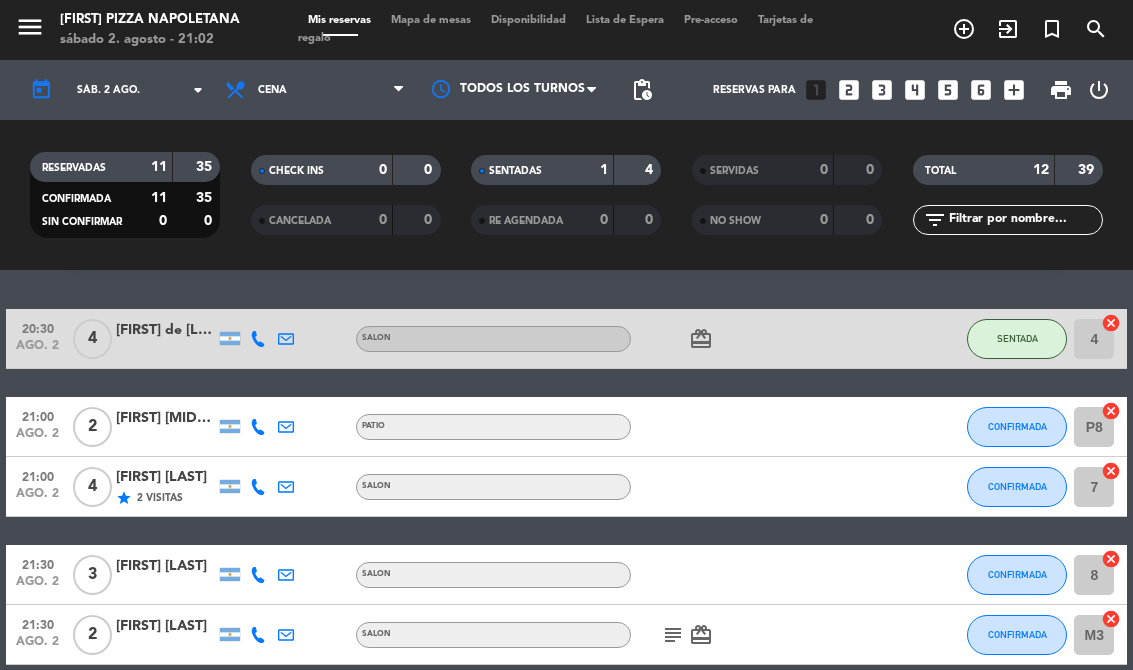 scroll, scrollTop: 44, scrollLeft: 0, axis: vertical 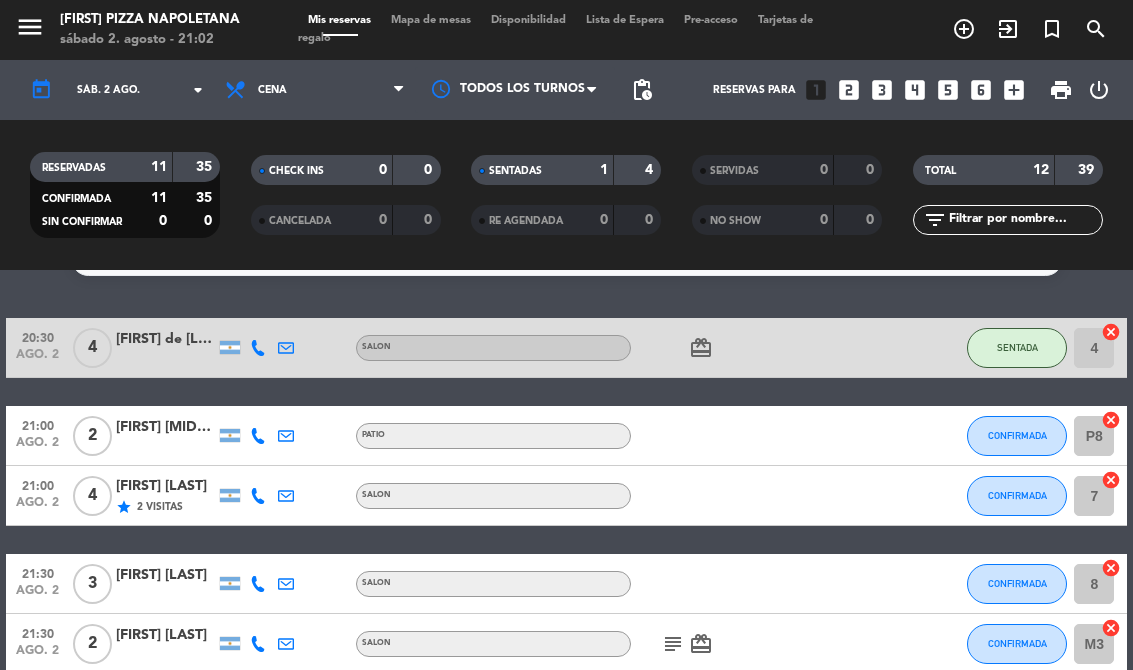 click on "[FIRST] [MIDDLE] [LAST] [LAST]" 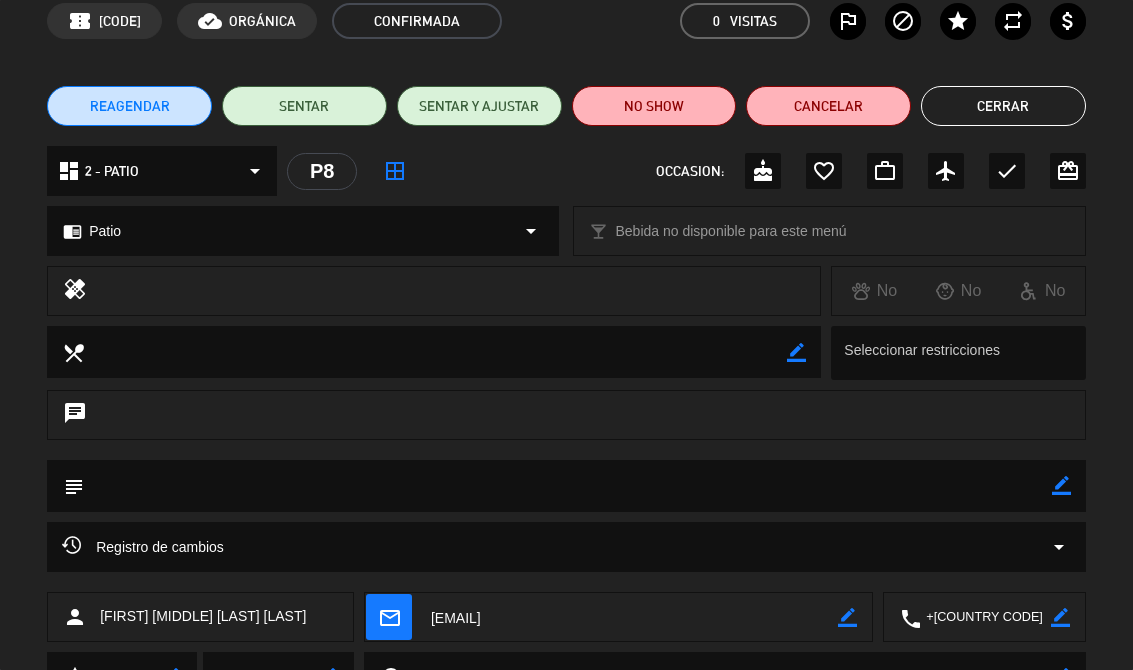 scroll, scrollTop: 0, scrollLeft: 0, axis: both 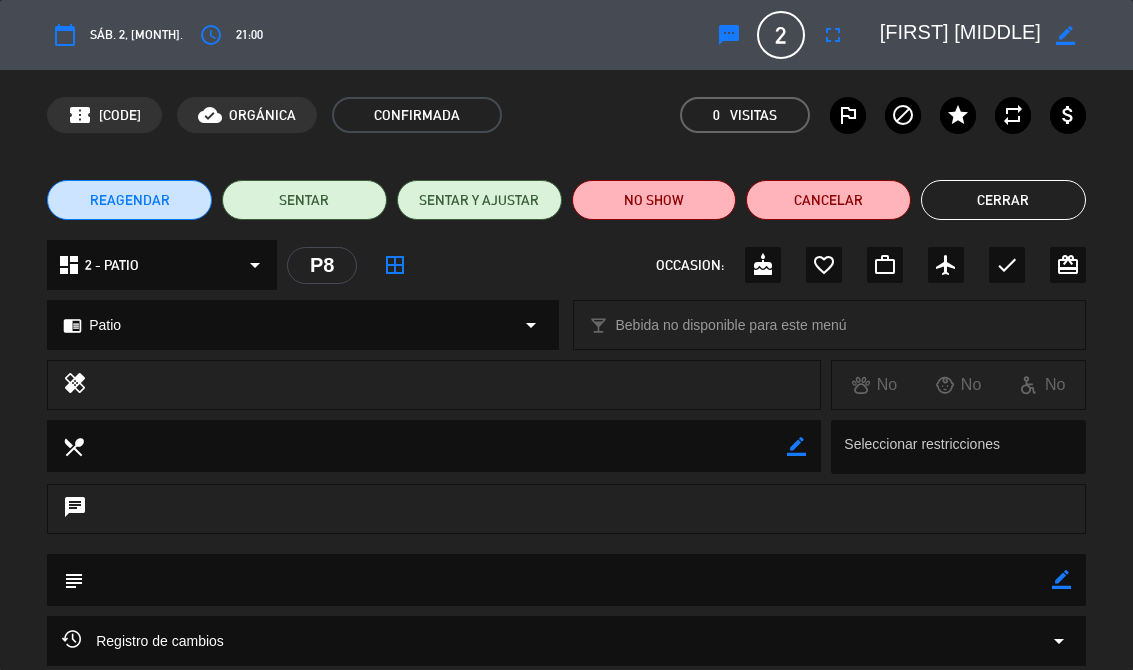 click on "Cerrar" 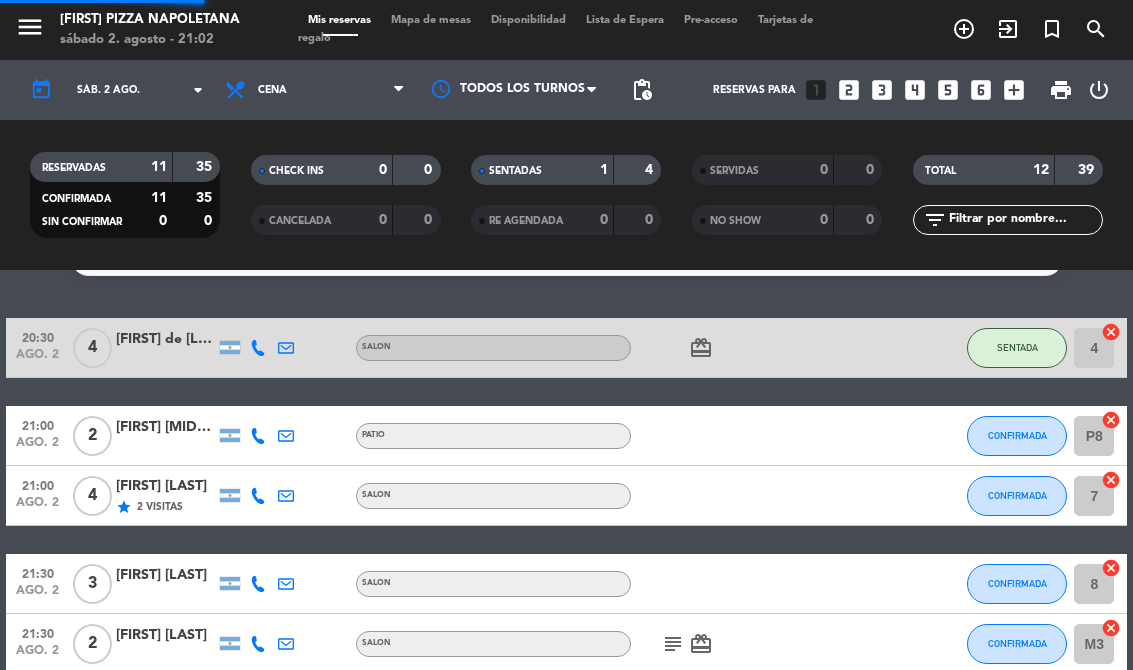 select on "dinner" 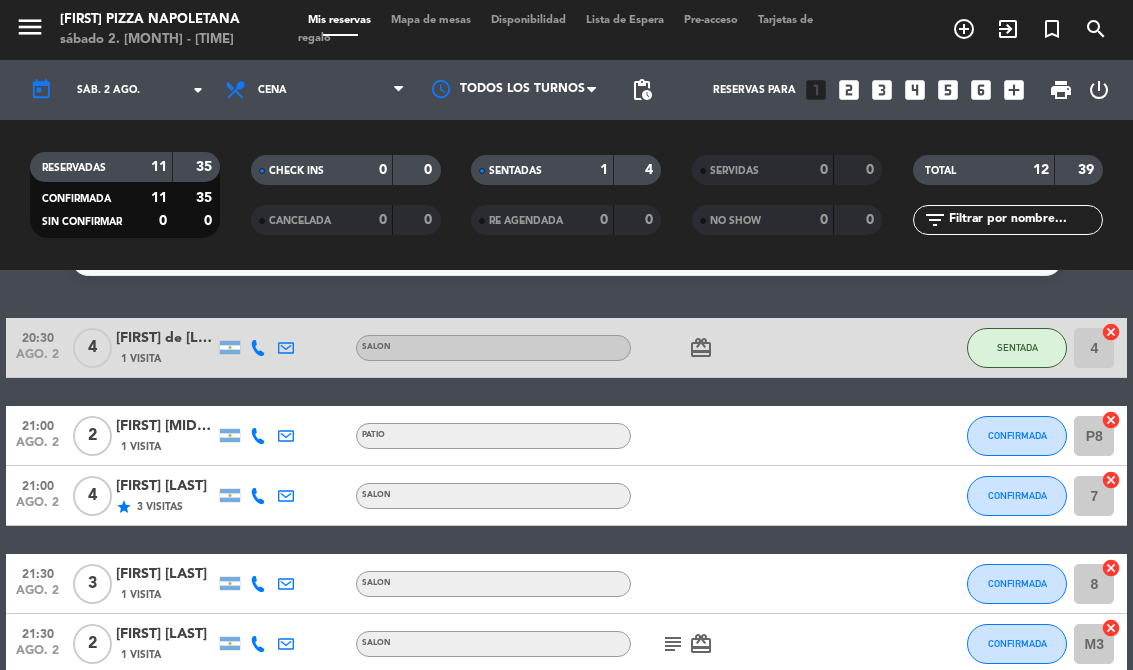 click on "[FIRST] [MIDDLE] [LAST] [LAST]" 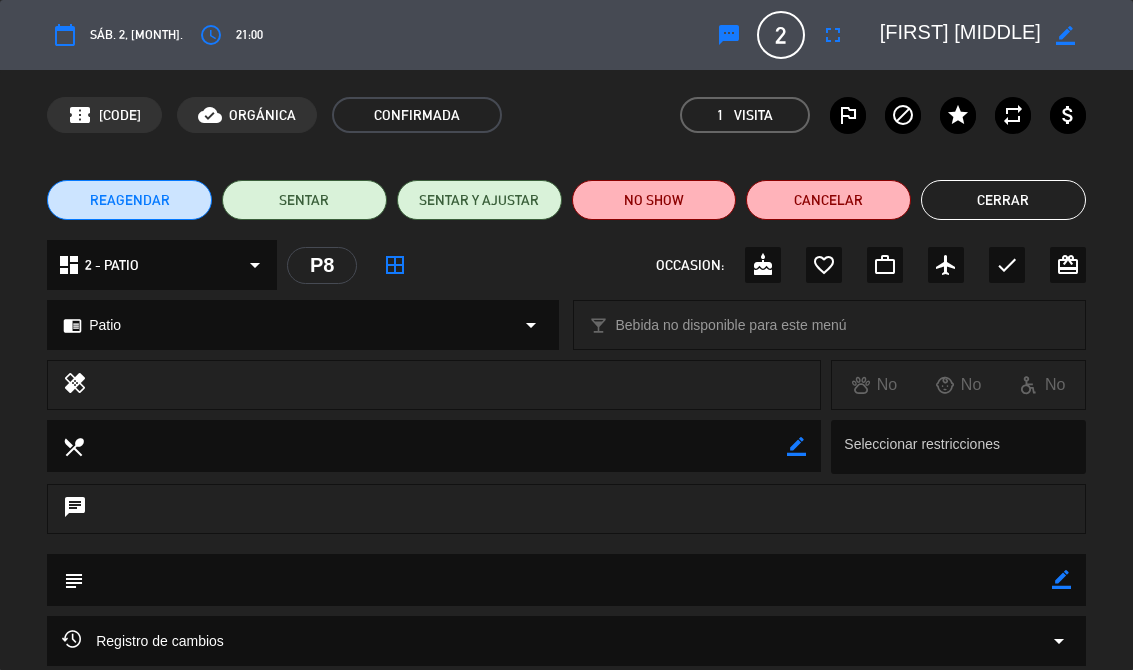 scroll, scrollTop: 0, scrollLeft: 0, axis: both 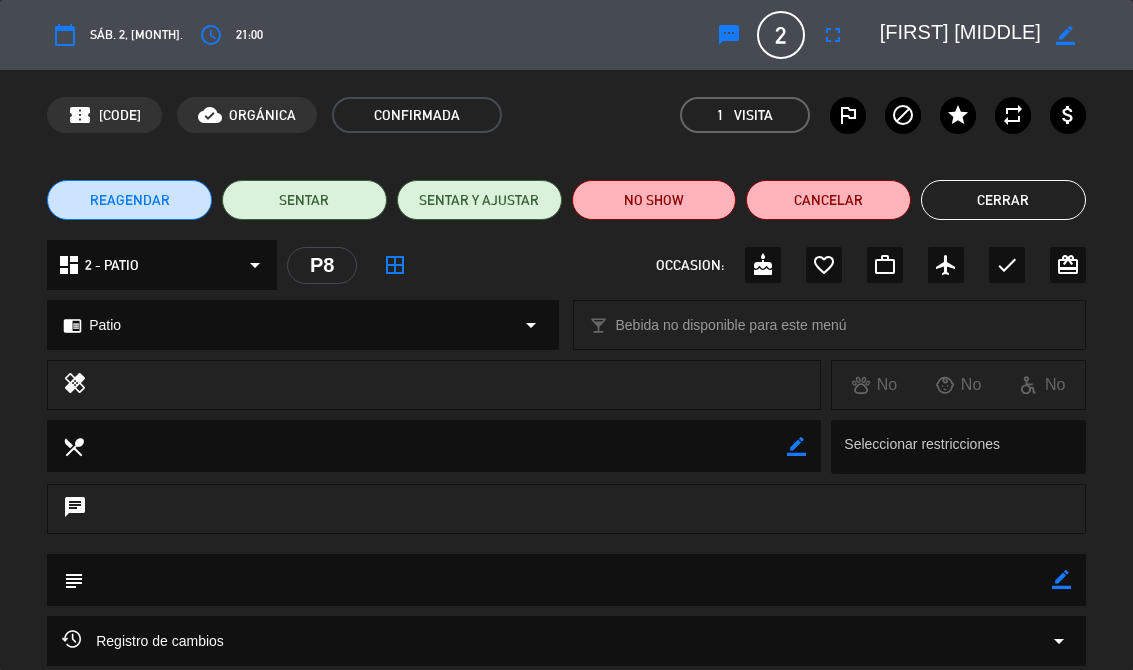 click on "SENTAR" 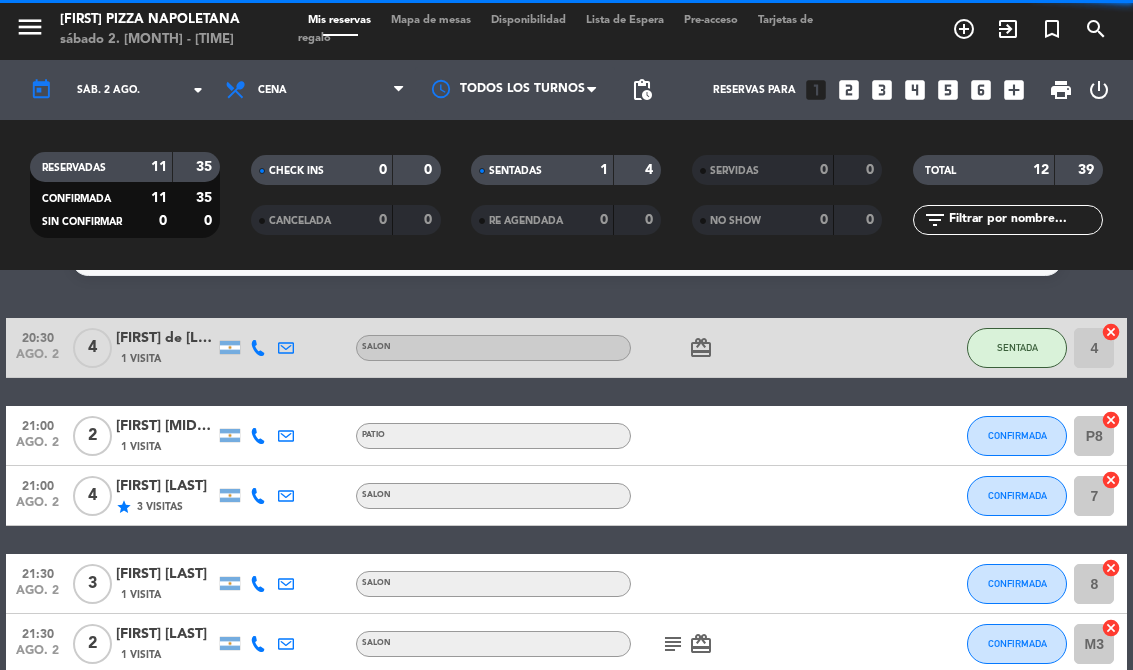 select on "dinner" 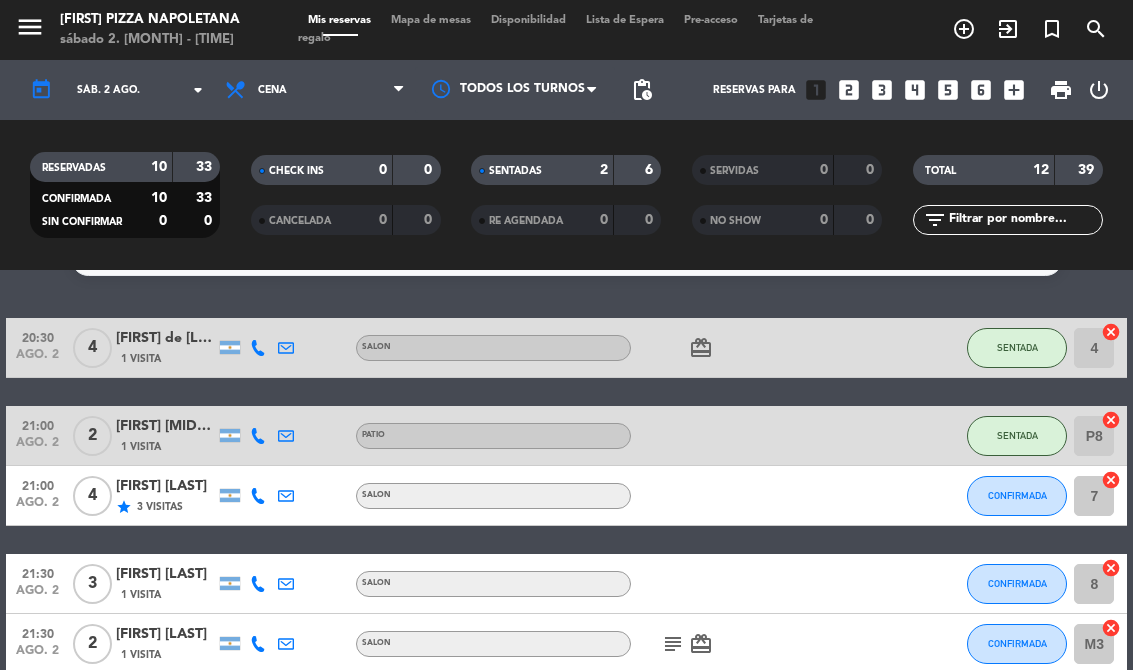 select on "dinner" 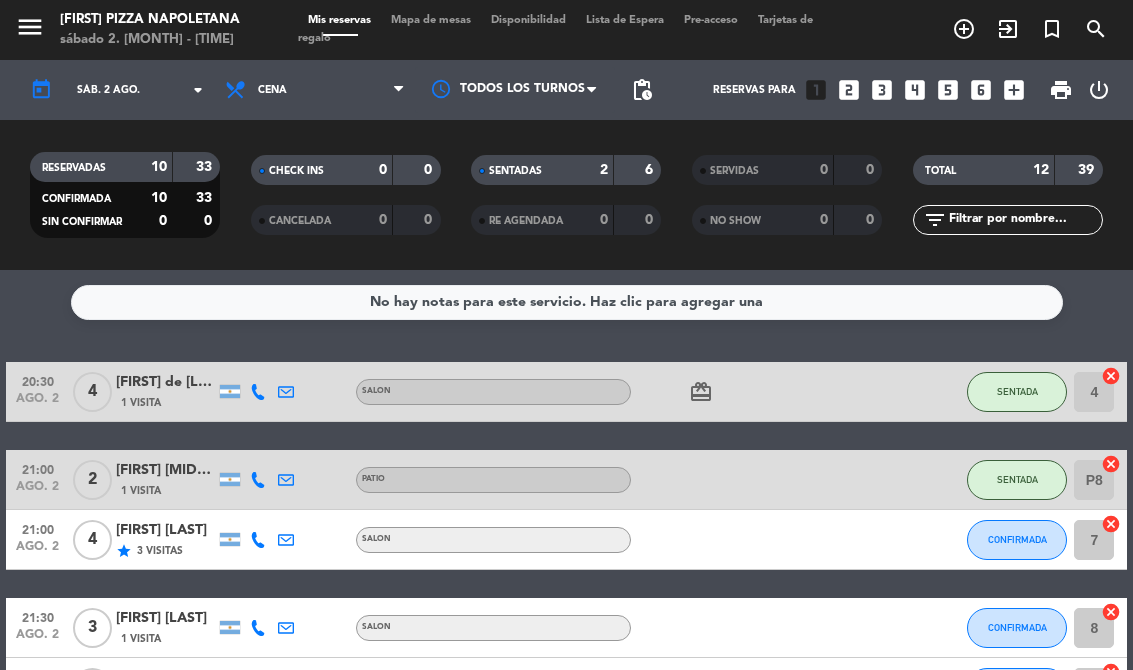 scroll, scrollTop: 0, scrollLeft: 0, axis: both 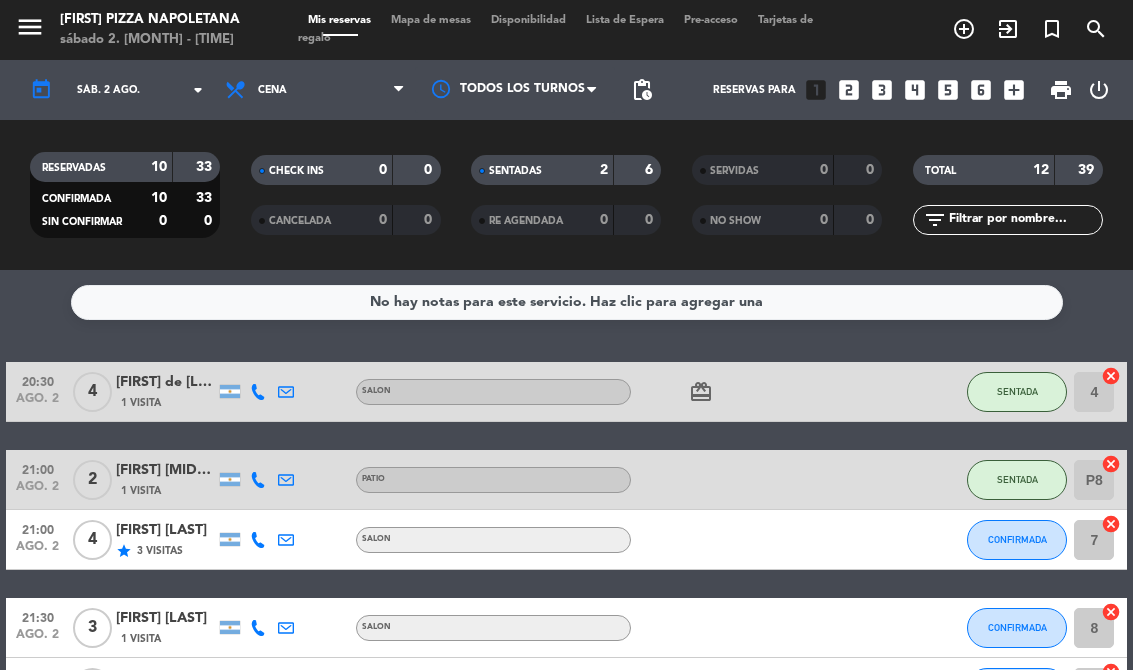click on "card_giftcard" 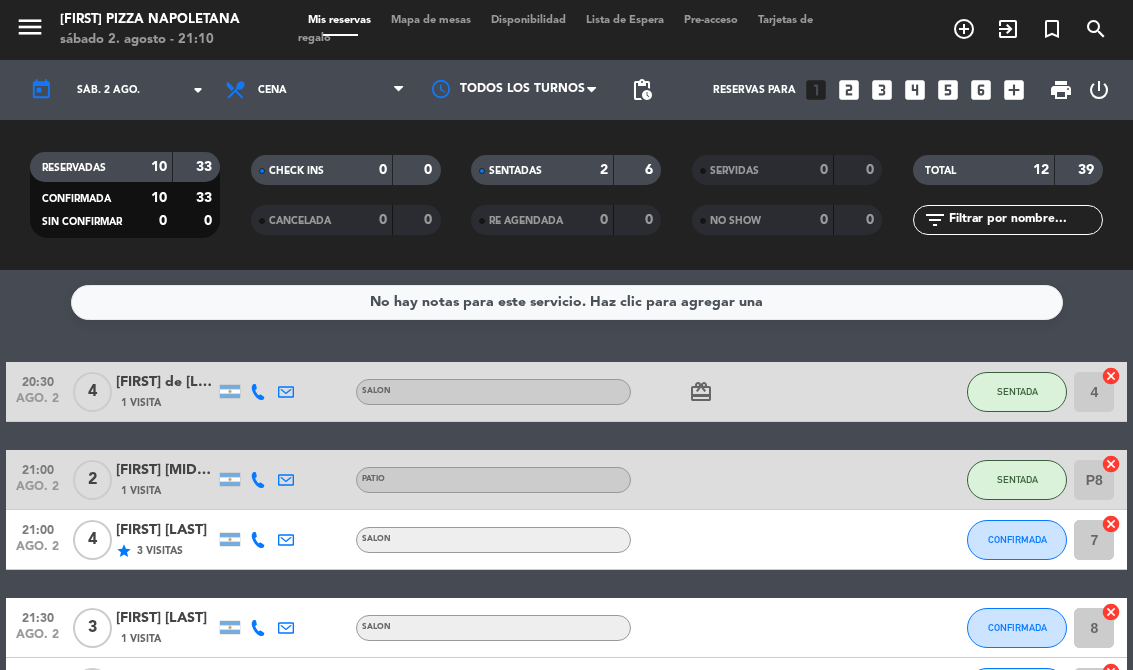 select on "dinner" 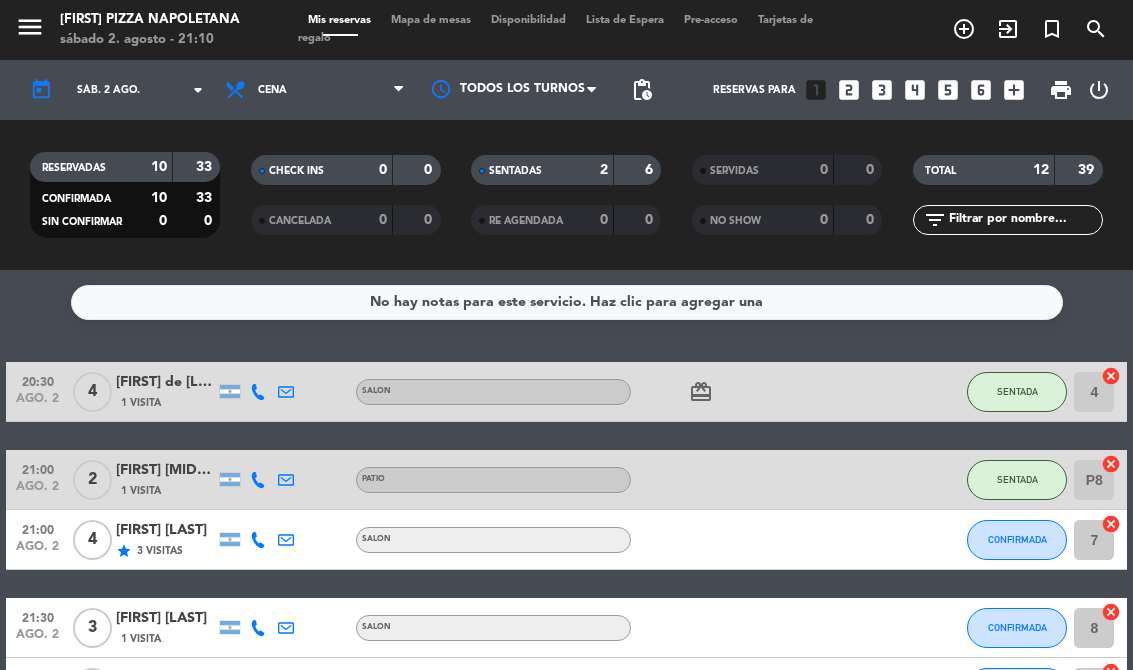 click on "CONFIRMADA" 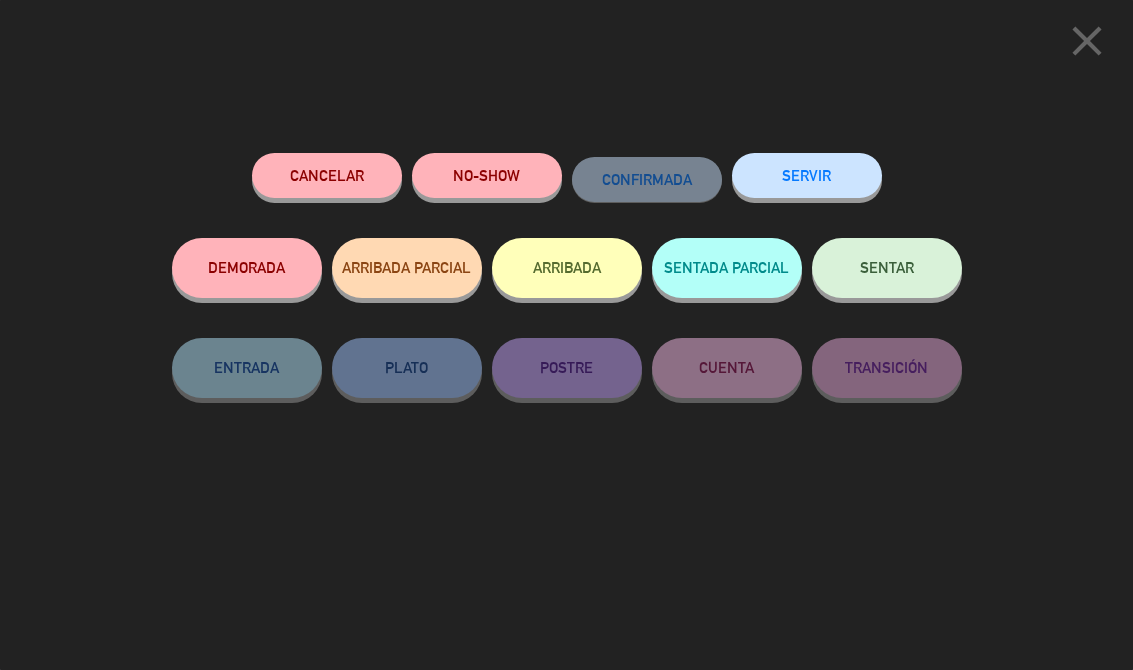 click on "SENTAR" 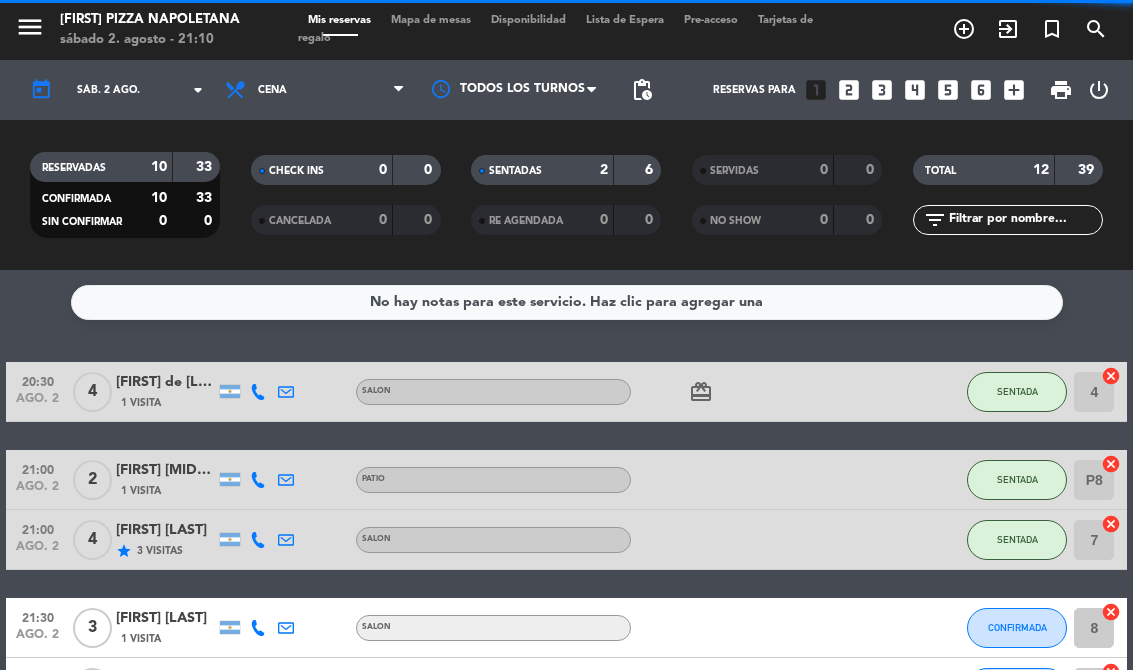 select on "dinner" 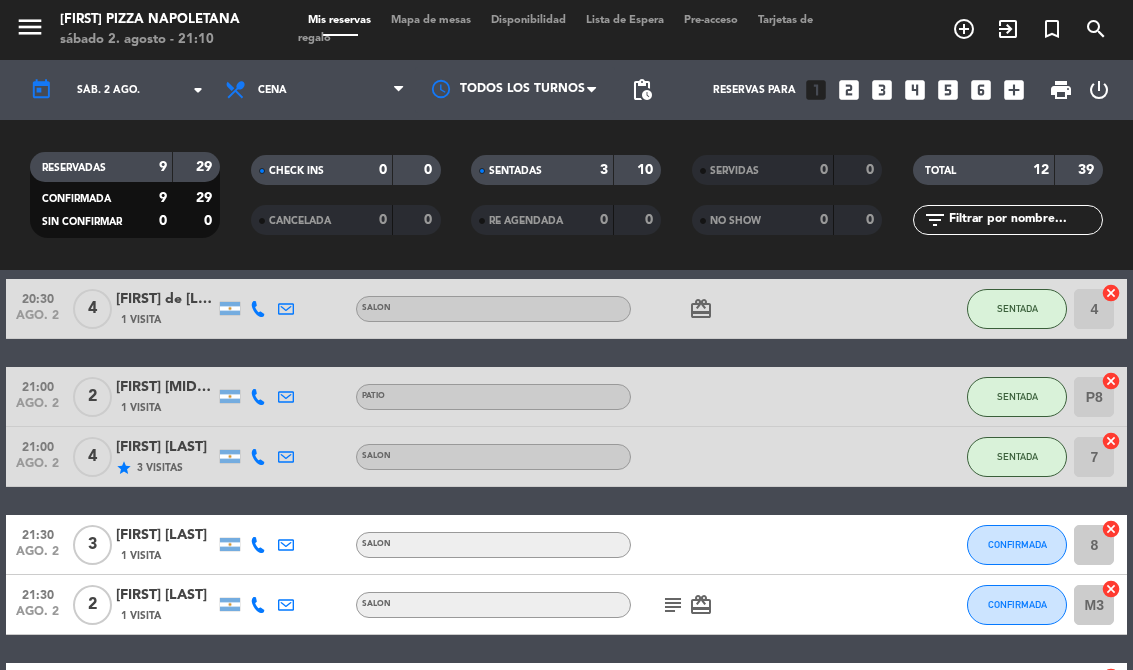 scroll, scrollTop: 32, scrollLeft: 0, axis: vertical 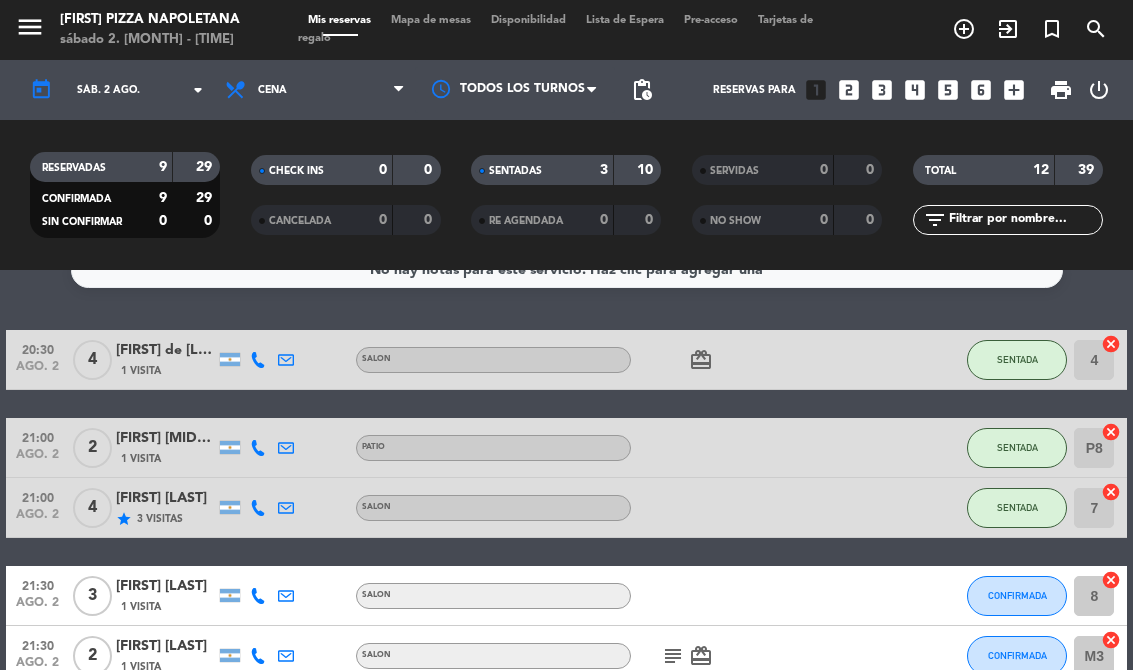 click on "[TIME] [MONTH]. 2" 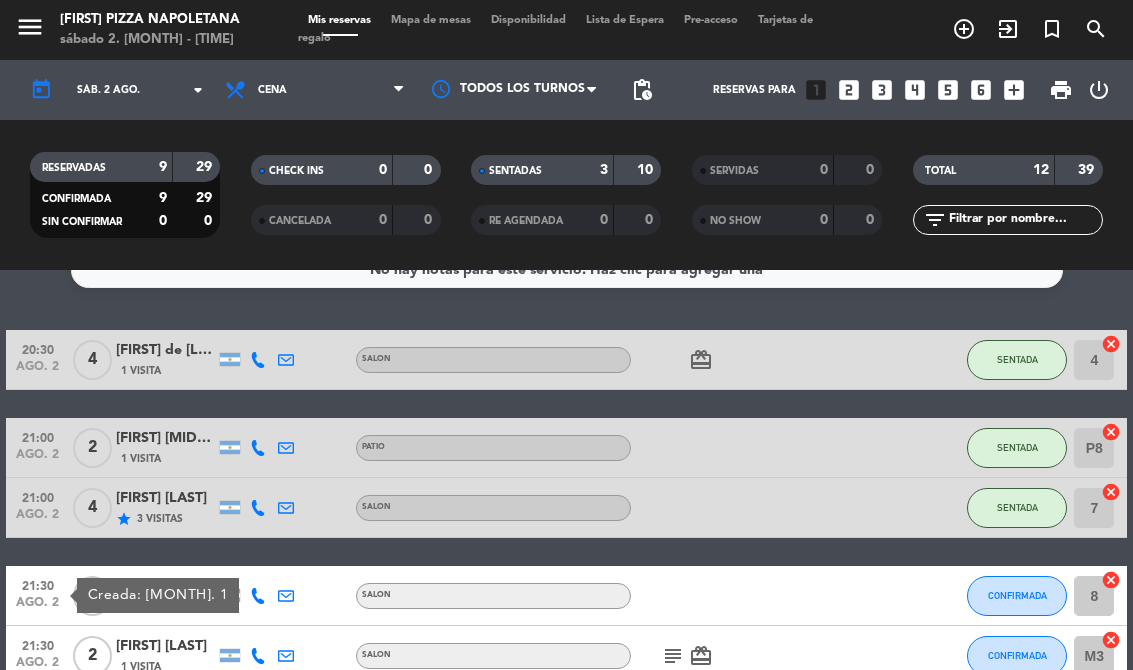 click 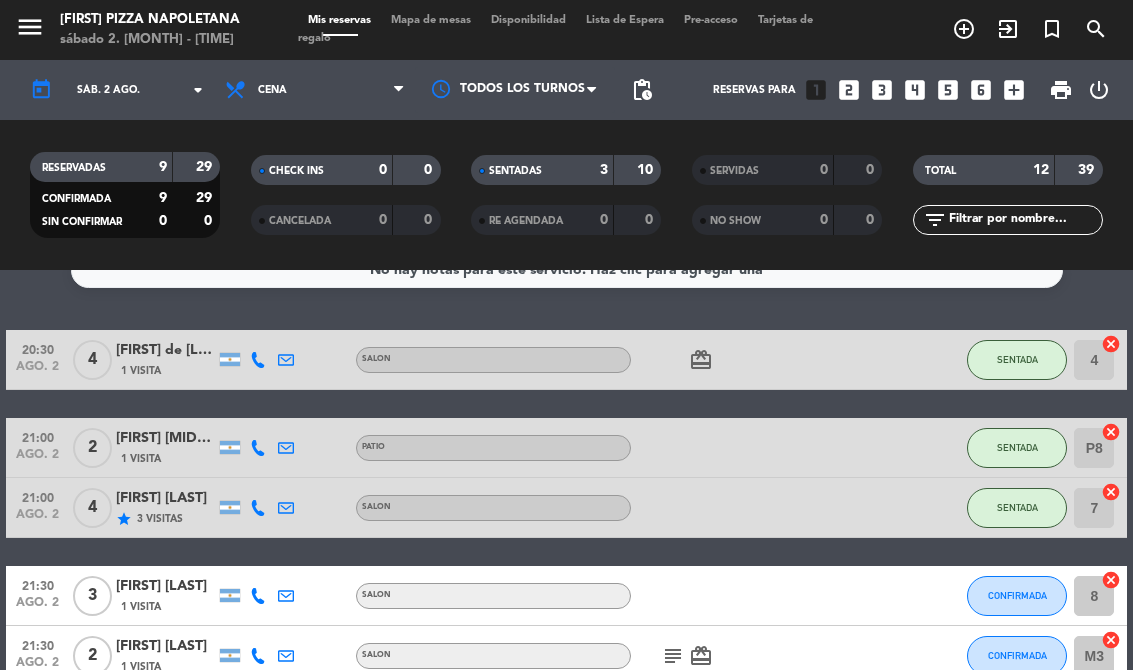 click on "ago. 2" 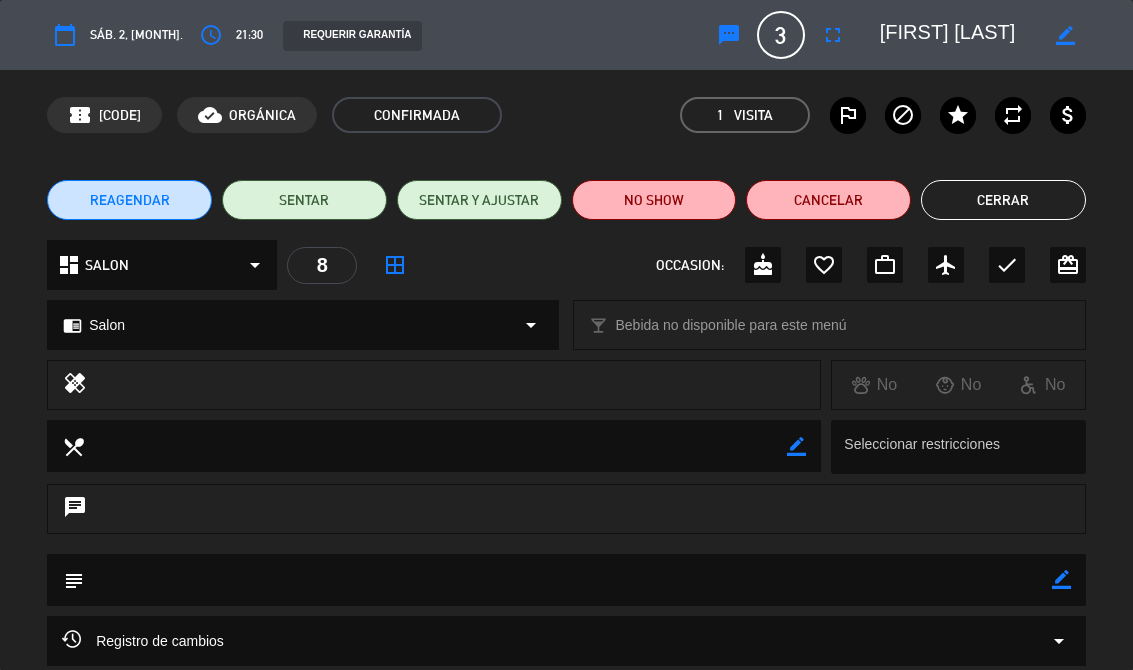 click on "SENTAR" 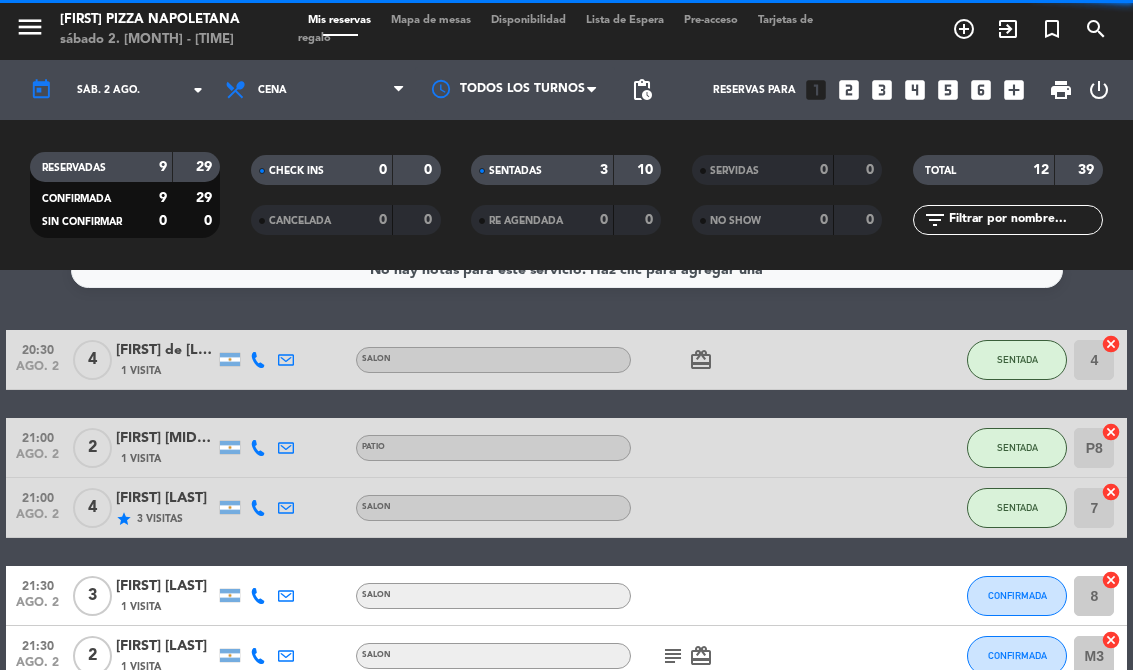 select on "dinner" 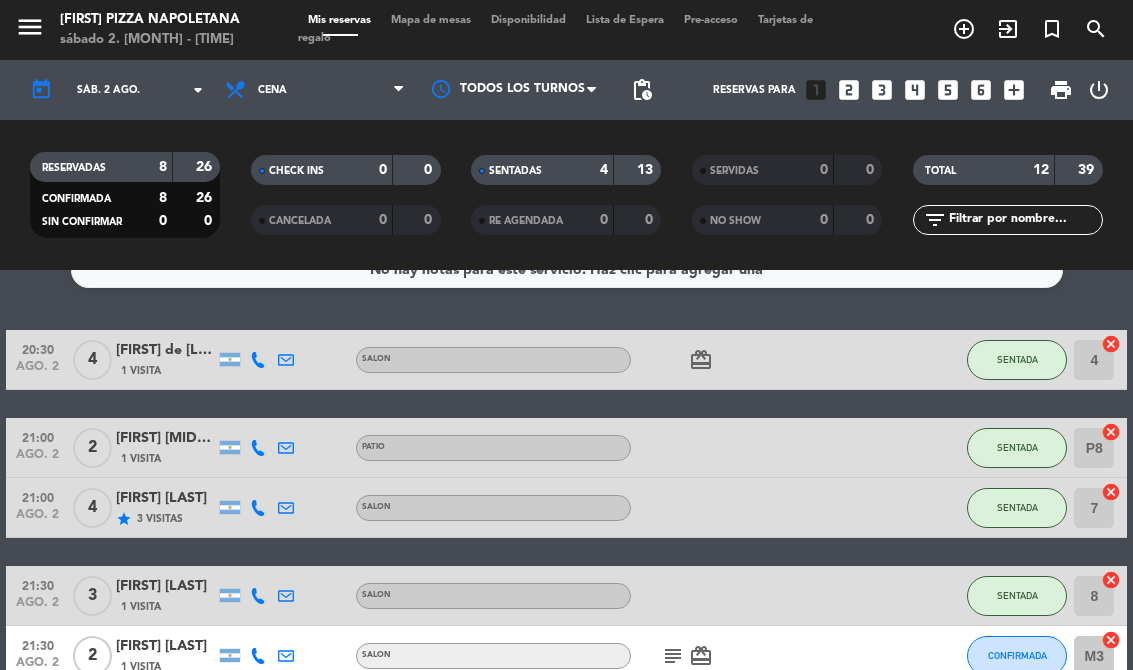 click on "add_circle_outline" at bounding box center (964, 29) 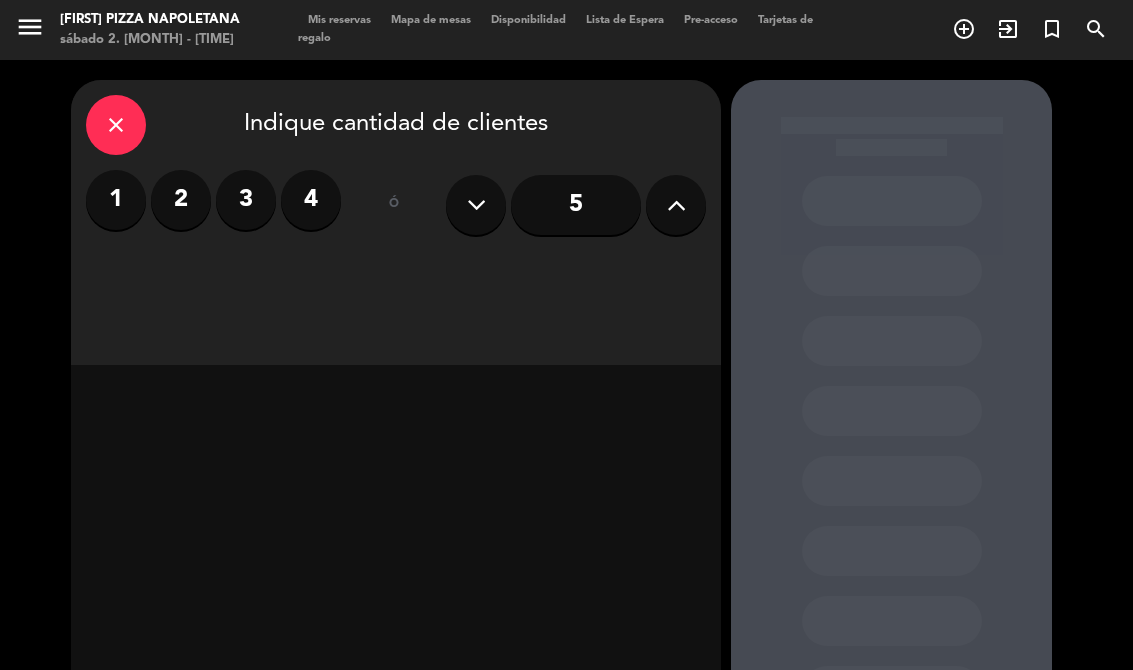 click at bounding box center [676, 205] 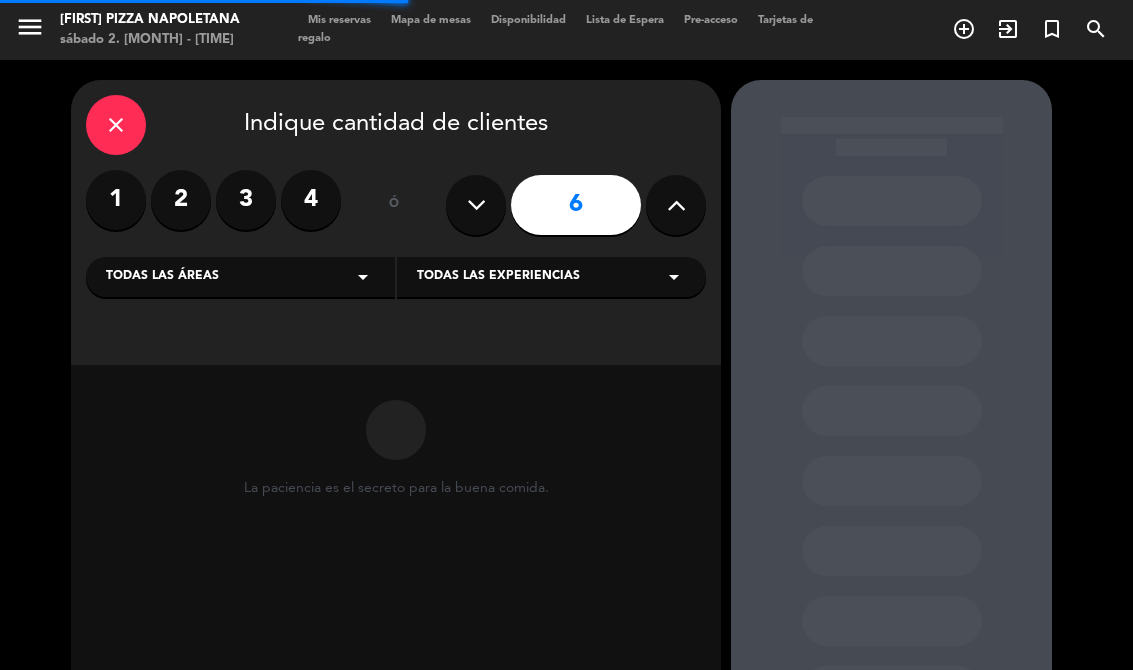click on "Todas las áreas   arrow_drop_down" at bounding box center [240, 277] 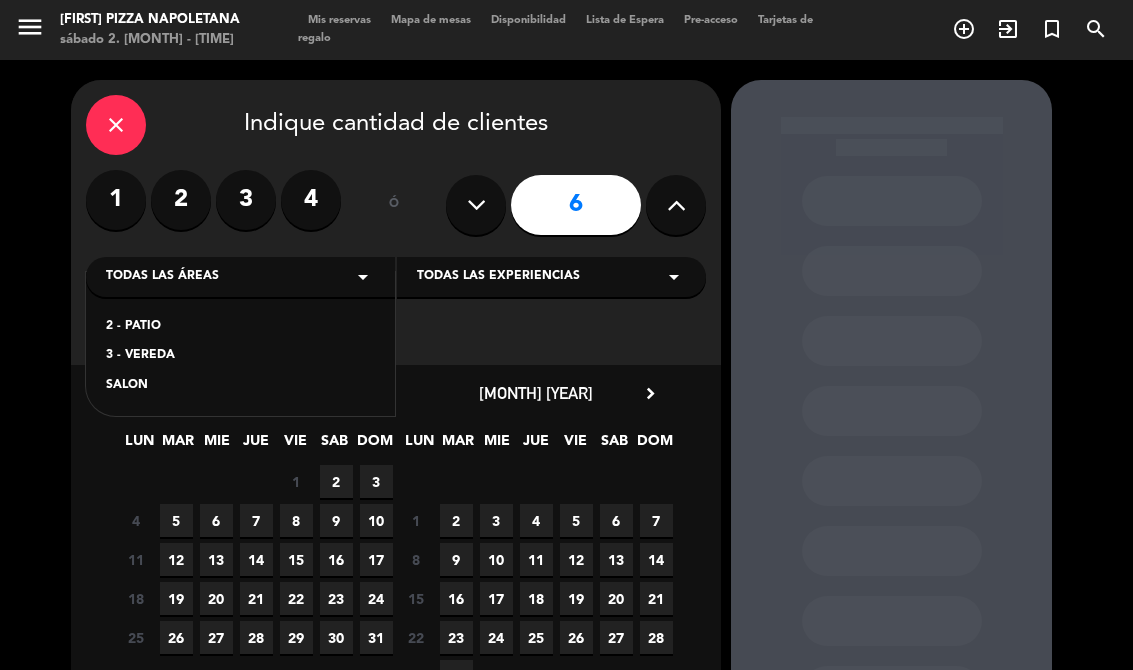 click on "2 - PATIO" at bounding box center (240, 327) 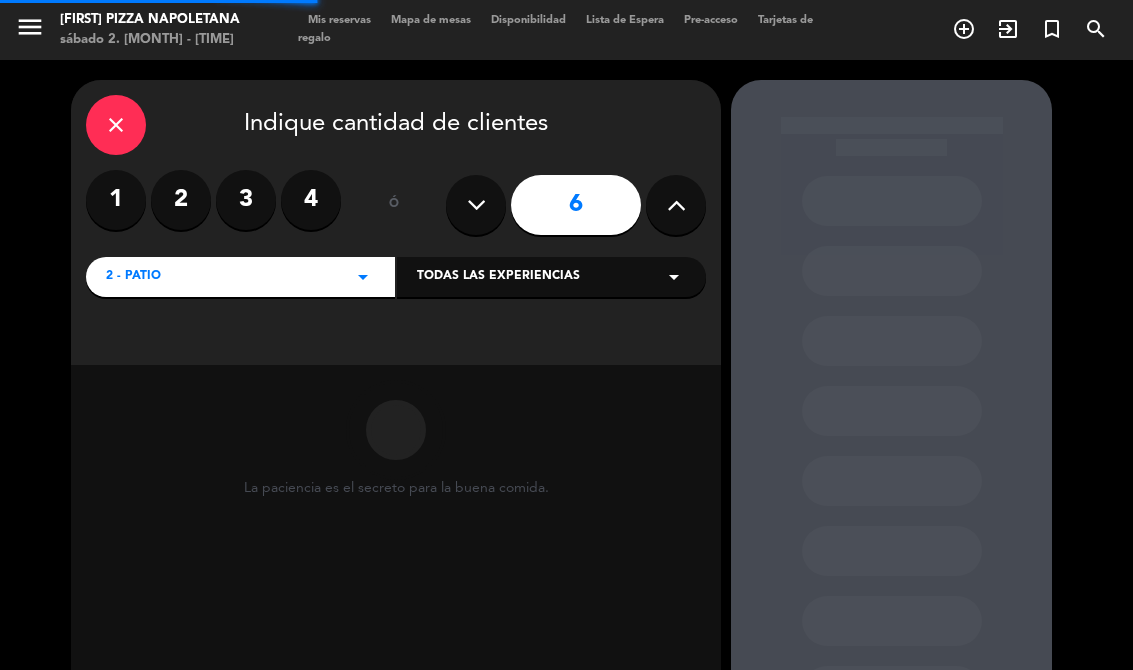 click on "Todas las experiencias" at bounding box center (498, 277) 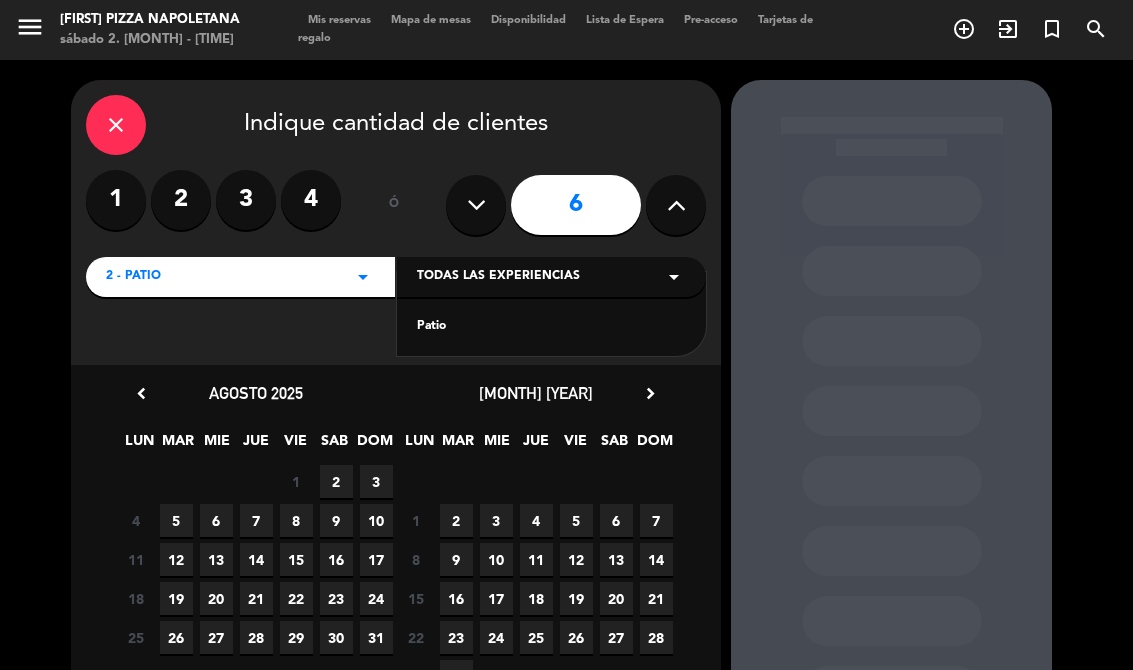 click on "2" at bounding box center [336, 481] 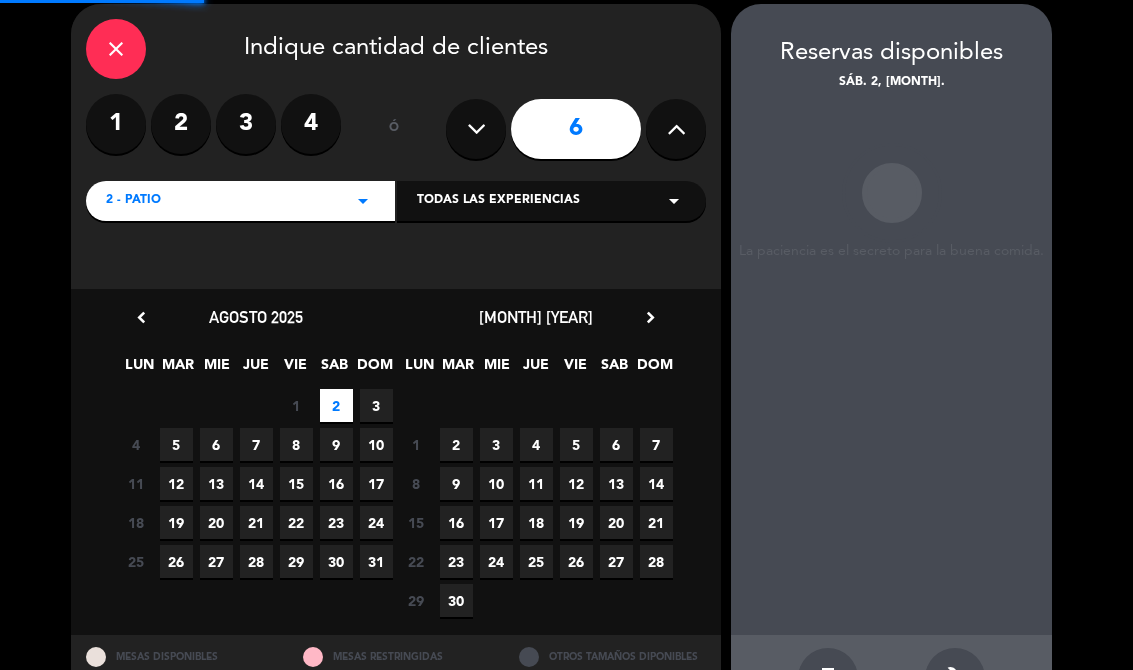 scroll, scrollTop: 80, scrollLeft: 0, axis: vertical 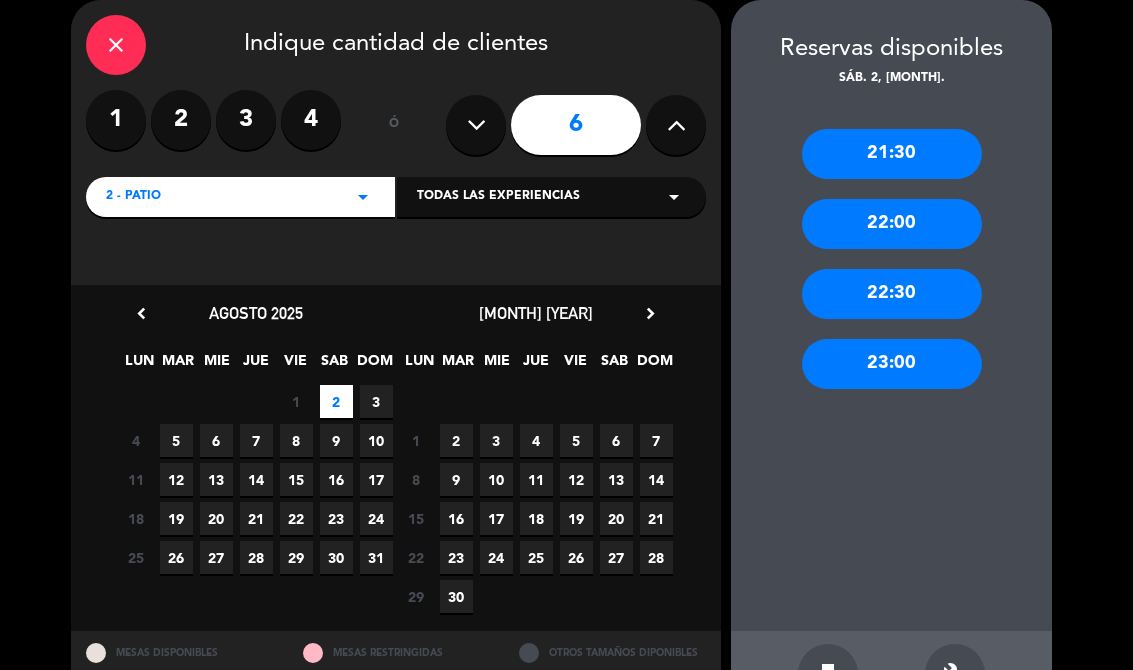 click on "22:00" at bounding box center (892, 224) 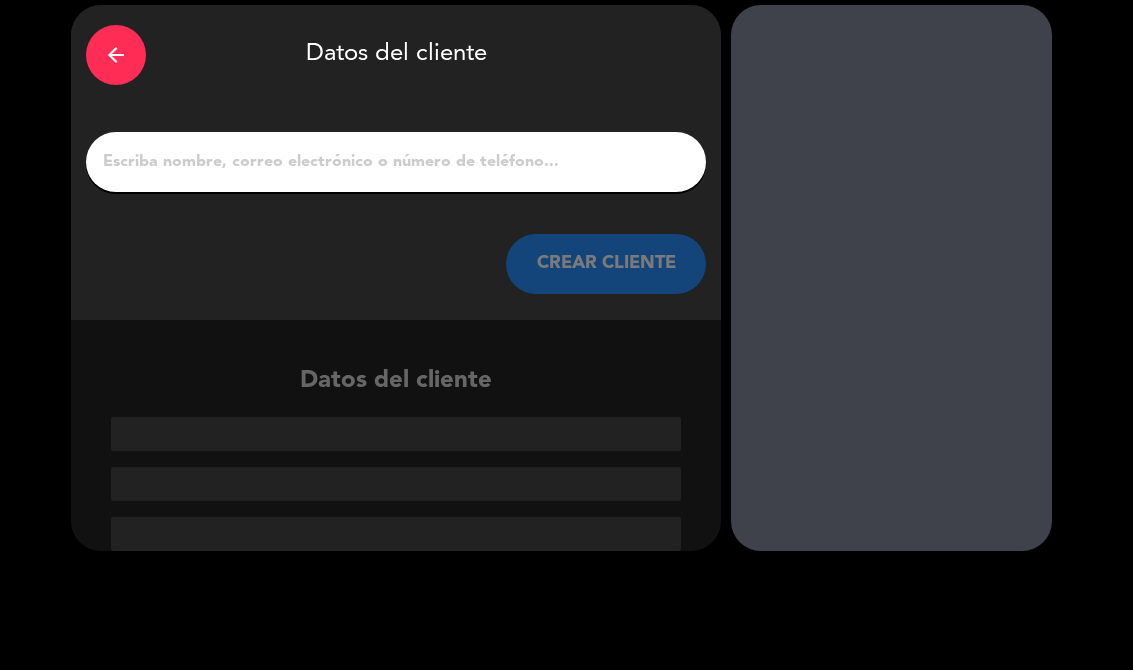 click on "1" at bounding box center [396, 162] 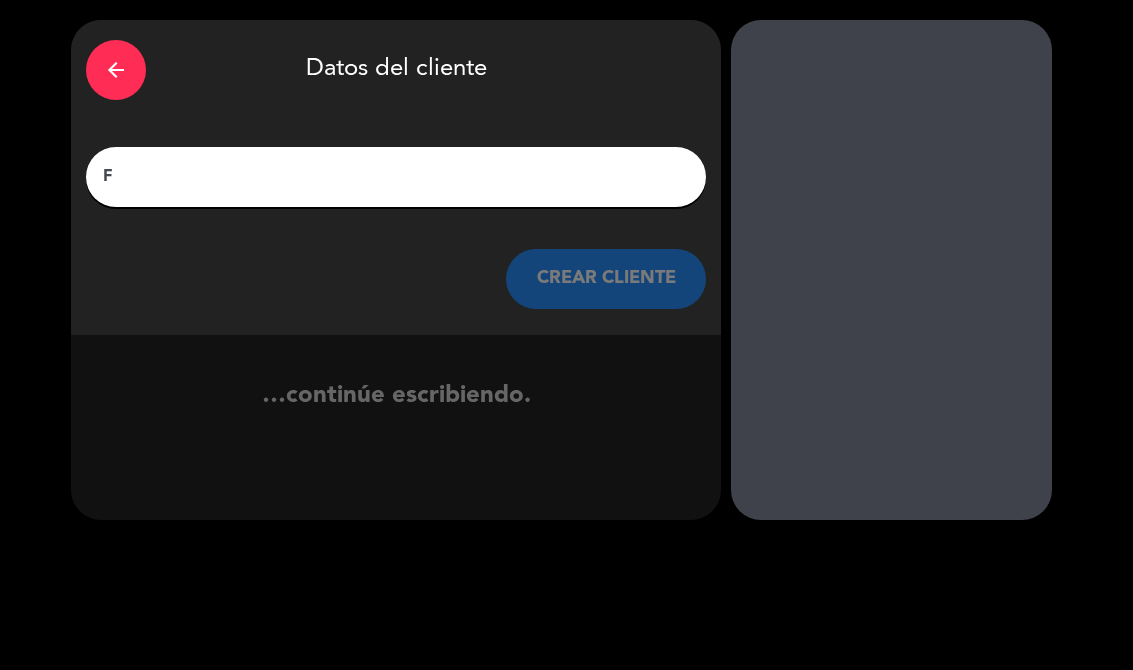 scroll, scrollTop: 29, scrollLeft: 0, axis: vertical 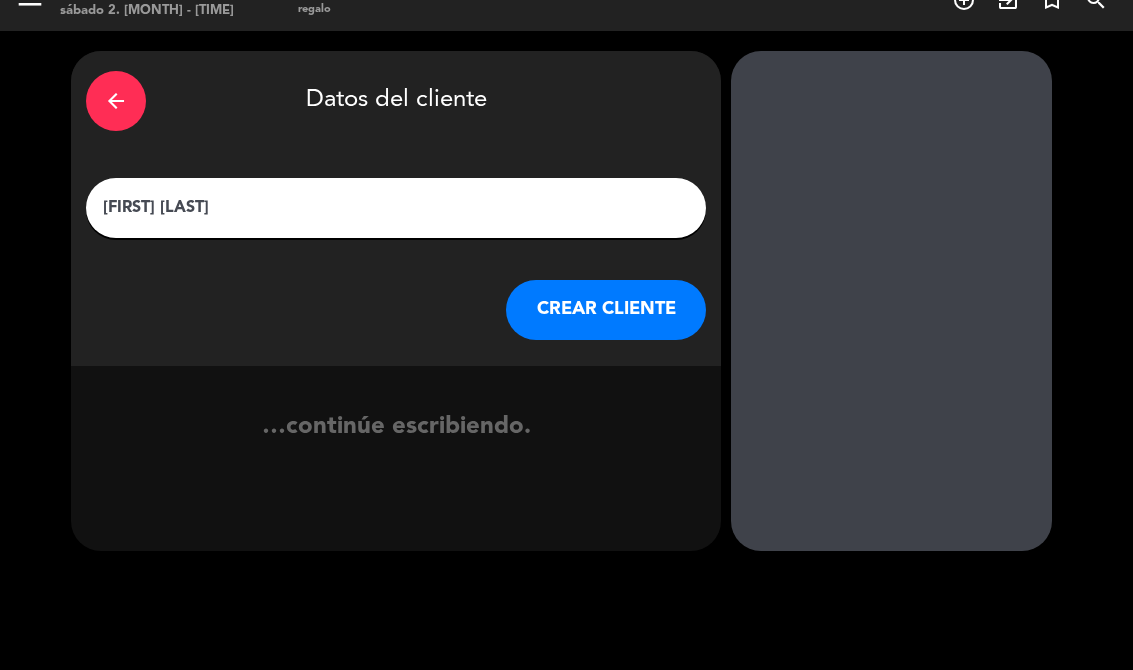 type on "[FIRST] [LAST]" 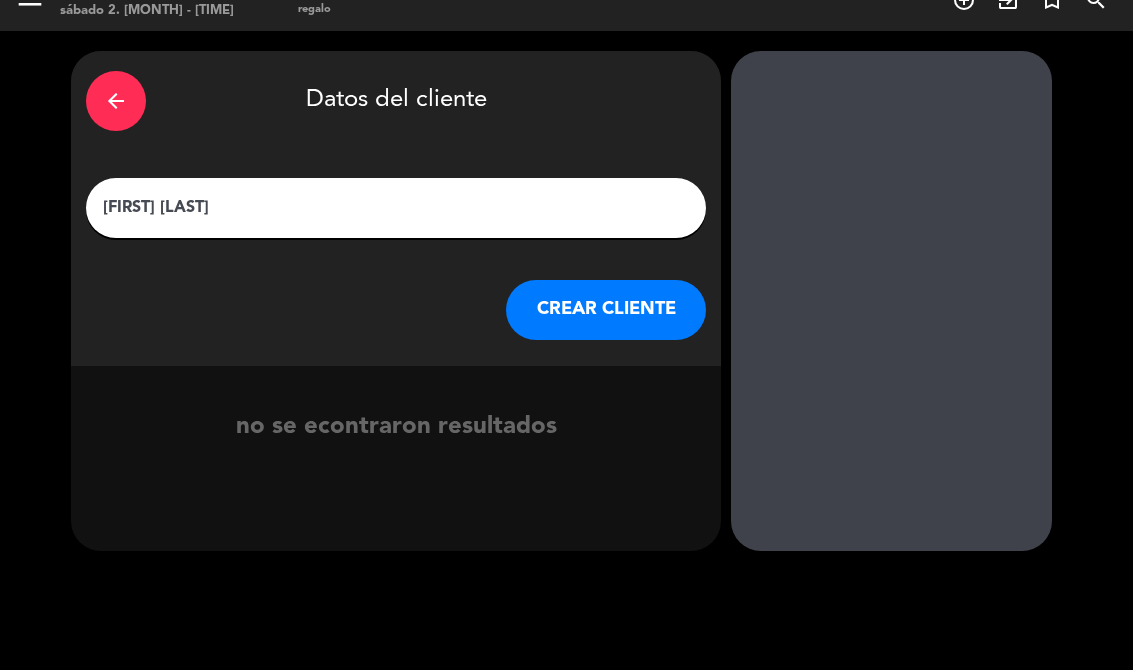 click on "CREAR CLIENTE" at bounding box center (606, 310) 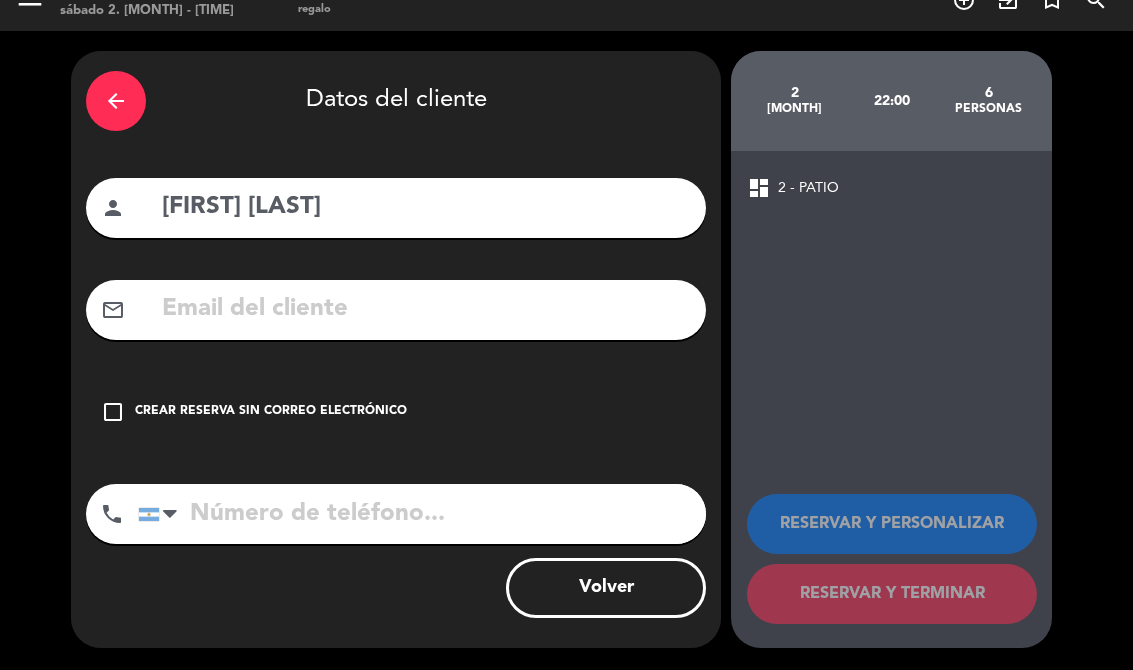 click on "check_box_outline_blank" at bounding box center [113, 412] 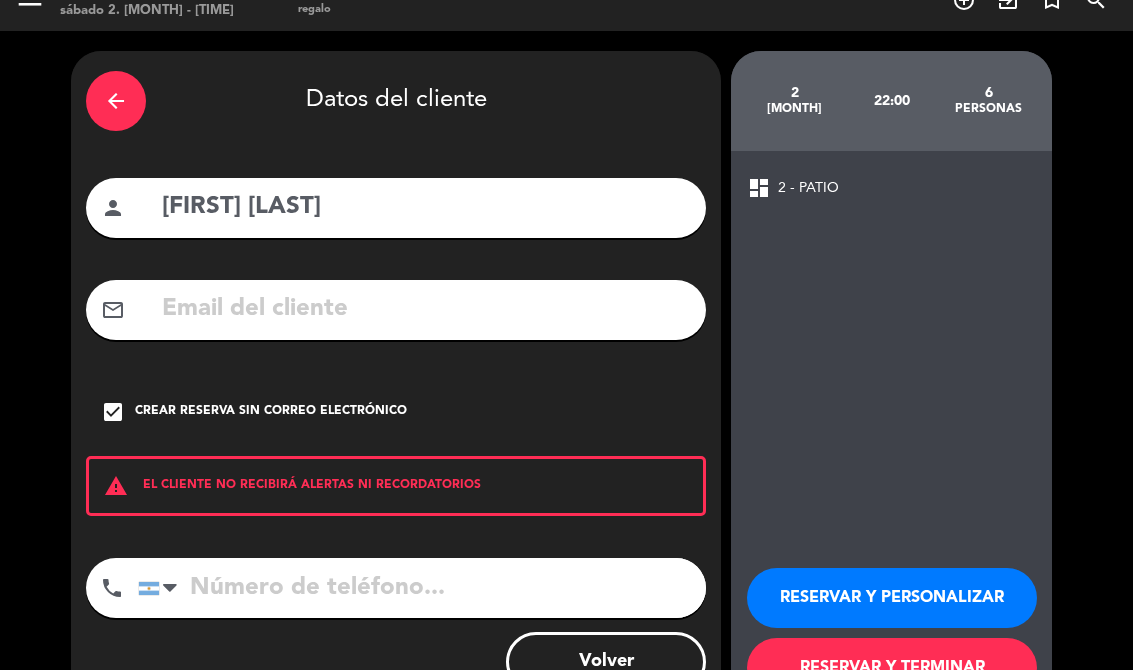 click at bounding box center [422, 588] 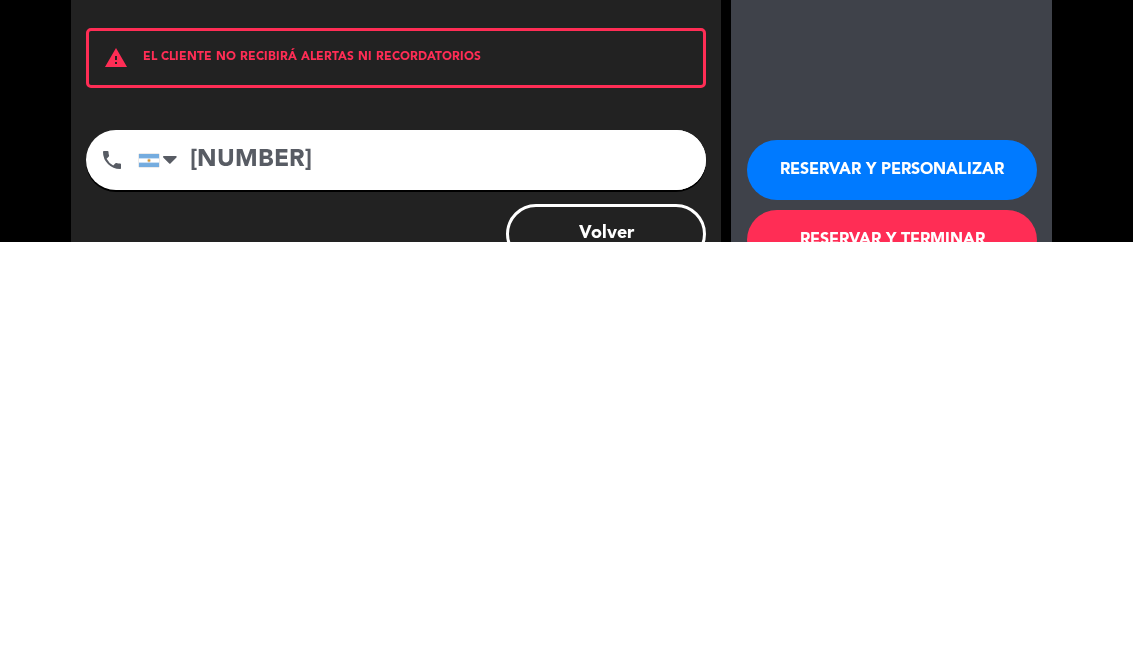 type on "[NUMBER]" 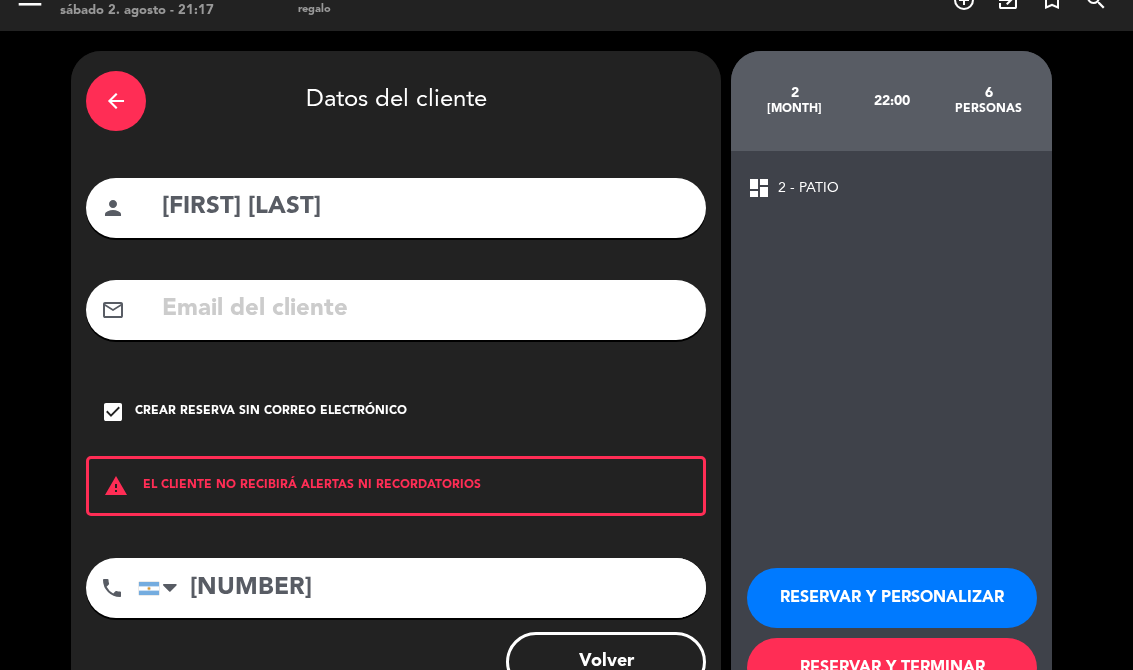click on "RESERVAR Y PERSONALIZAR" at bounding box center [892, 598] 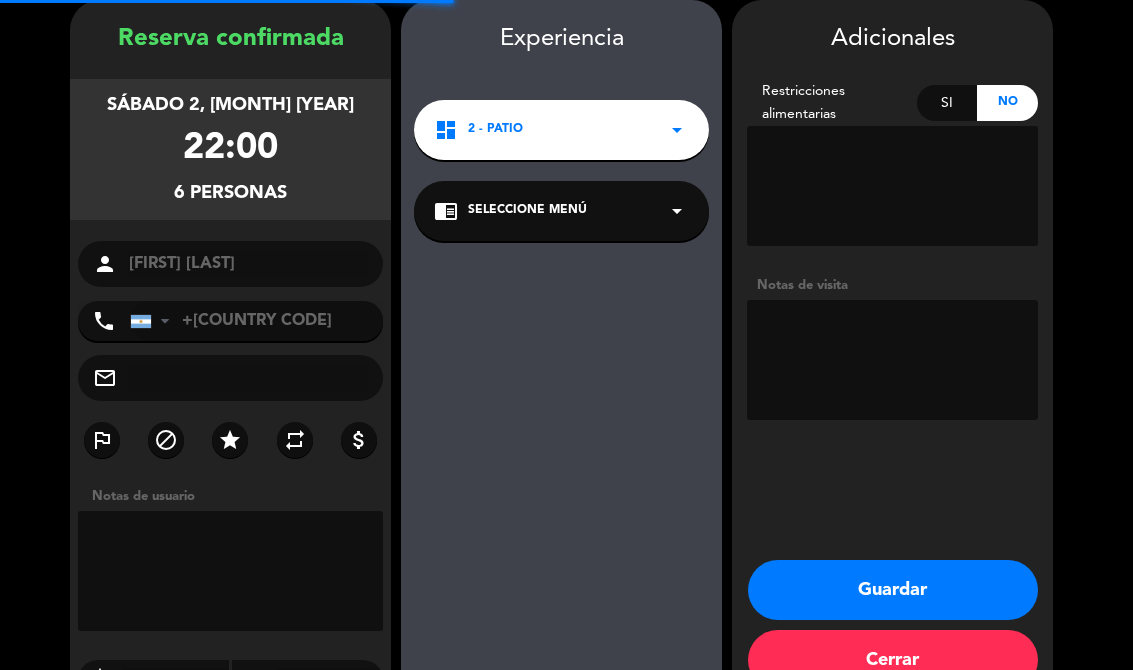 scroll, scrollTop: 80, scrollLeft: 0, axis: vertical 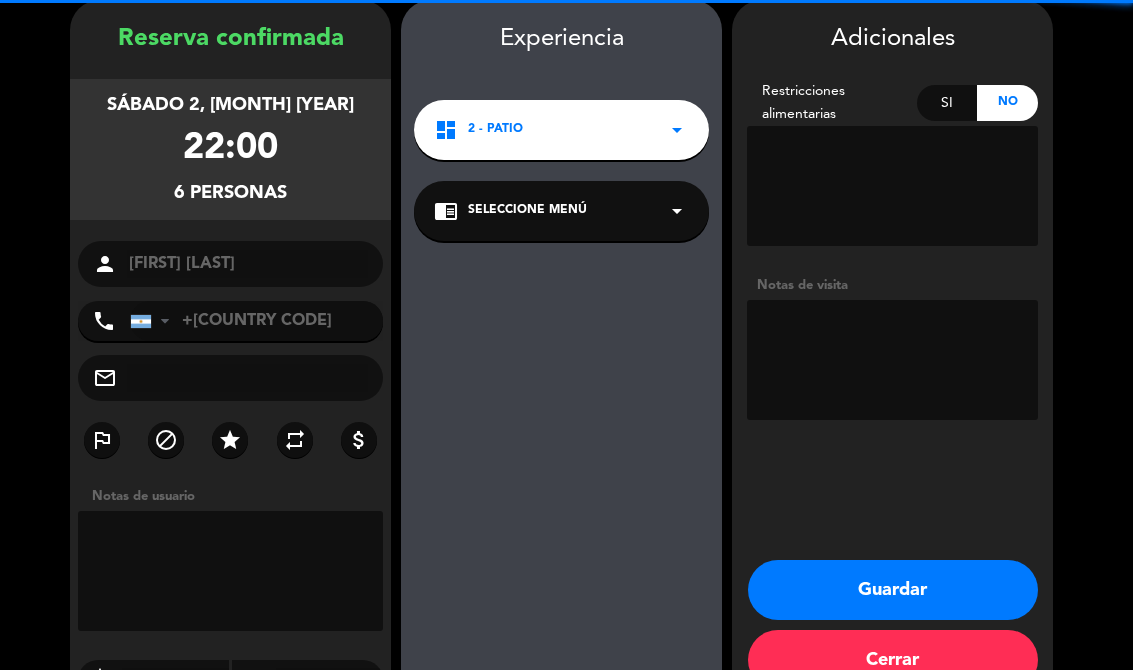 click on "Guardar" at bounding box center [893, 590] 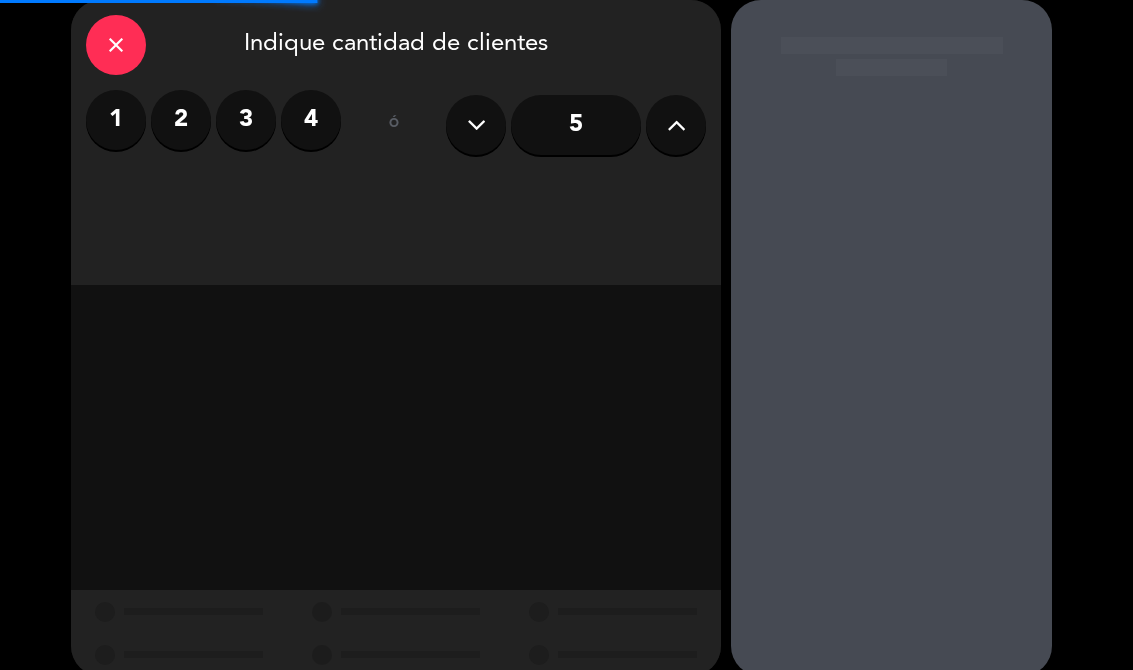 scroll, scrollTop: 0, scrollLeft: 0, axis: both 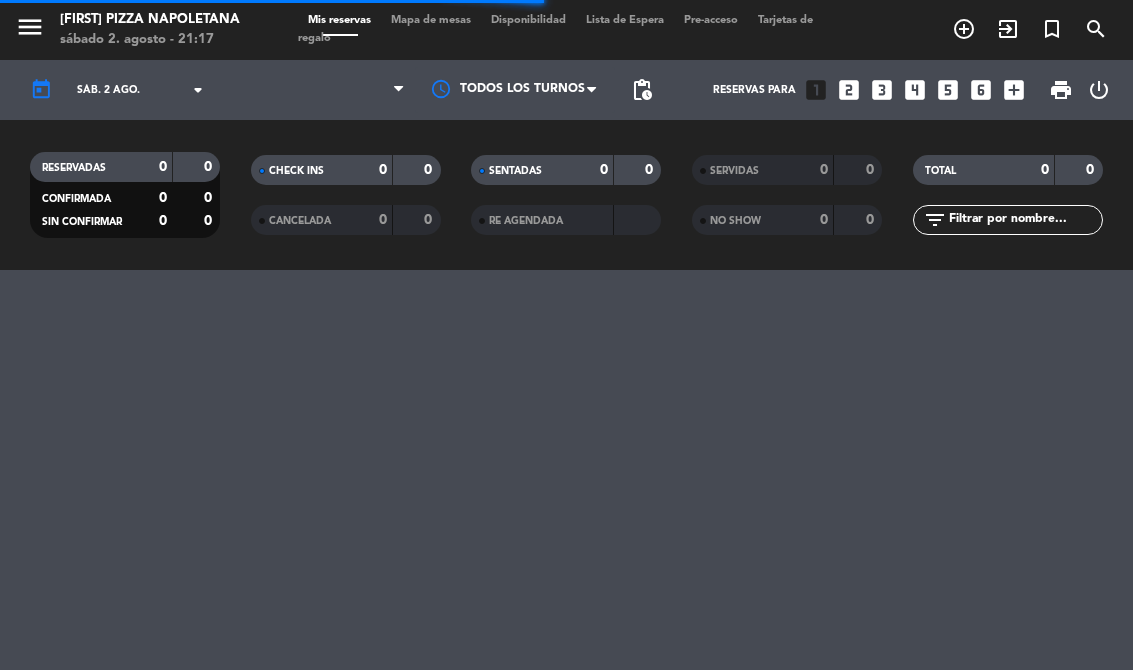 select on "dinner" 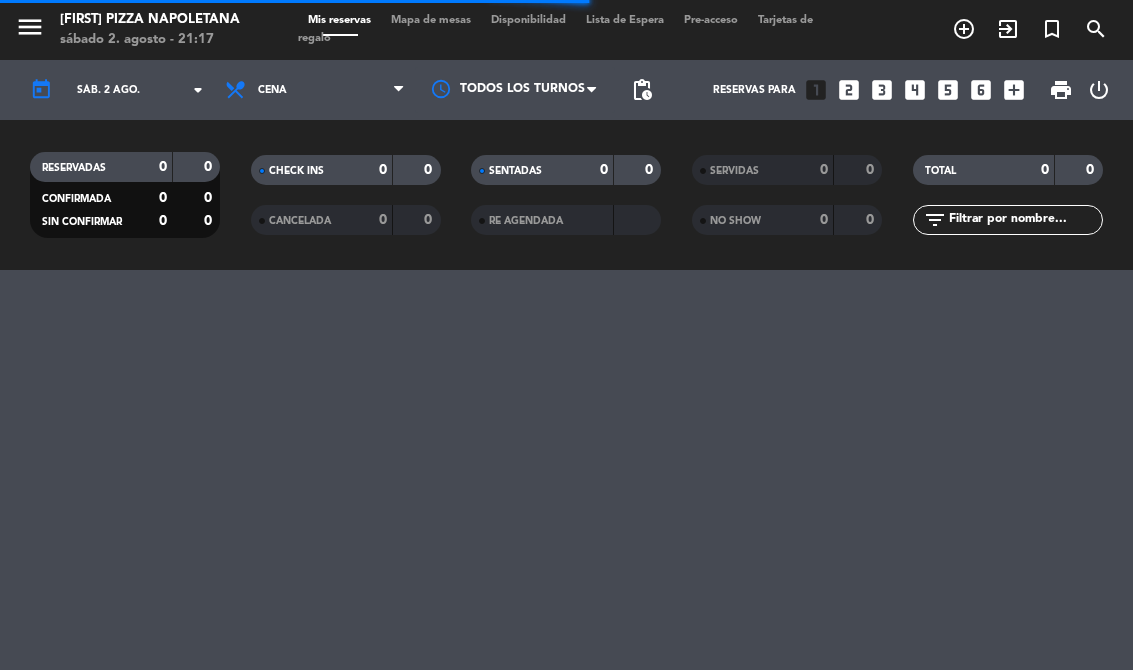 select on "dinner" 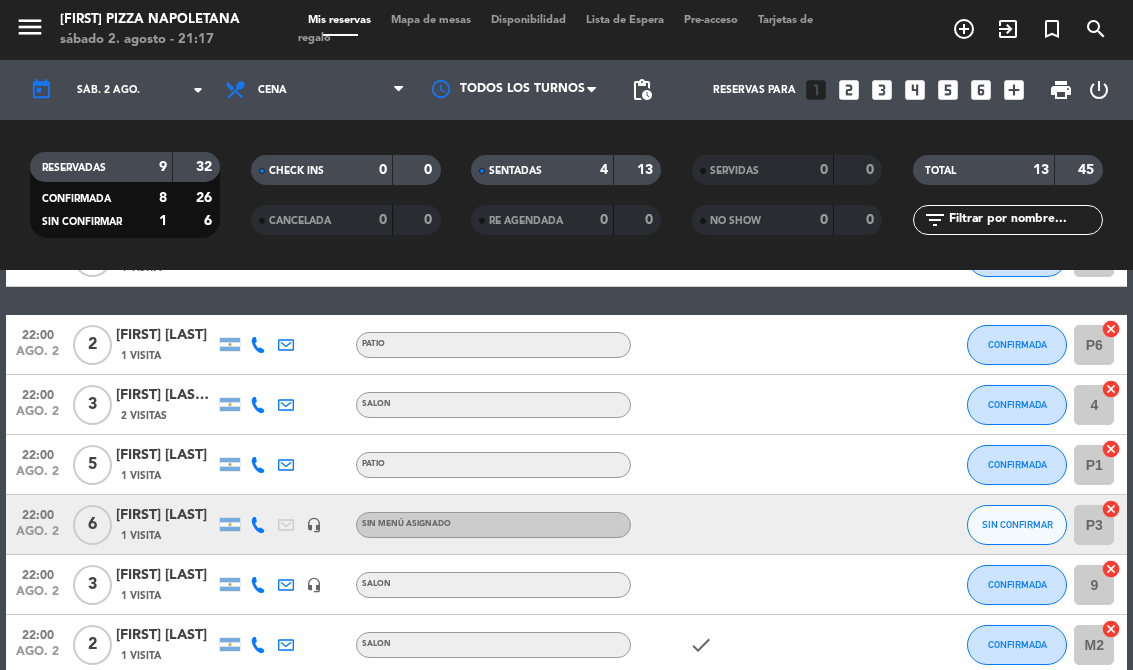 scroll, scrollTop: 465, scrollLeft: 0, axis: vertical 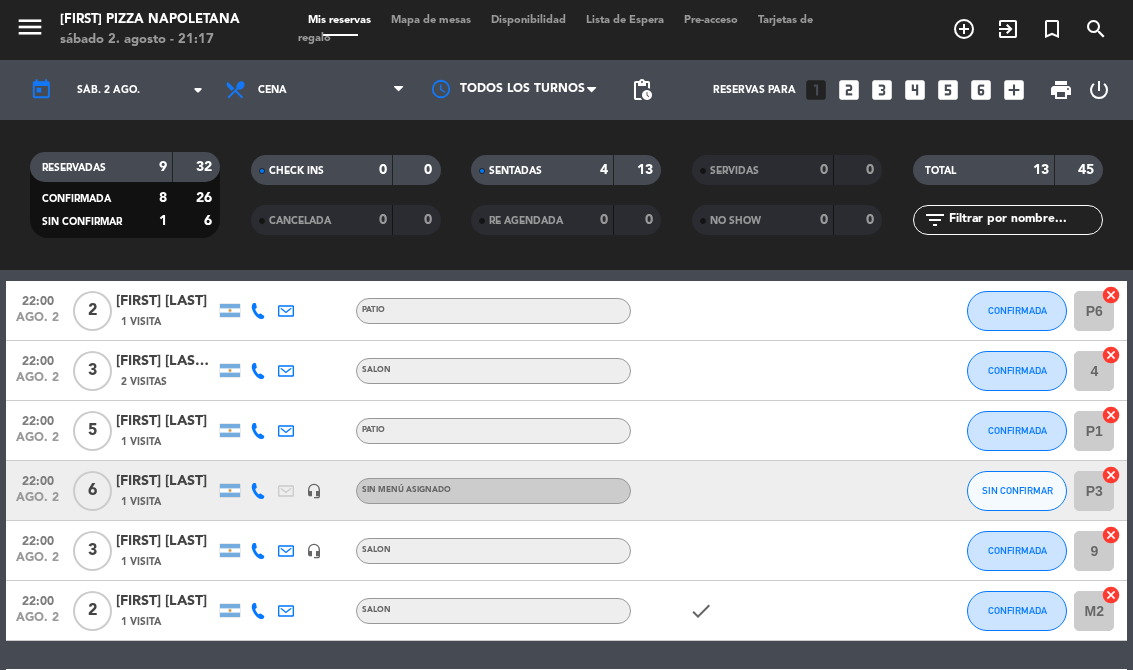 click on "cancel" 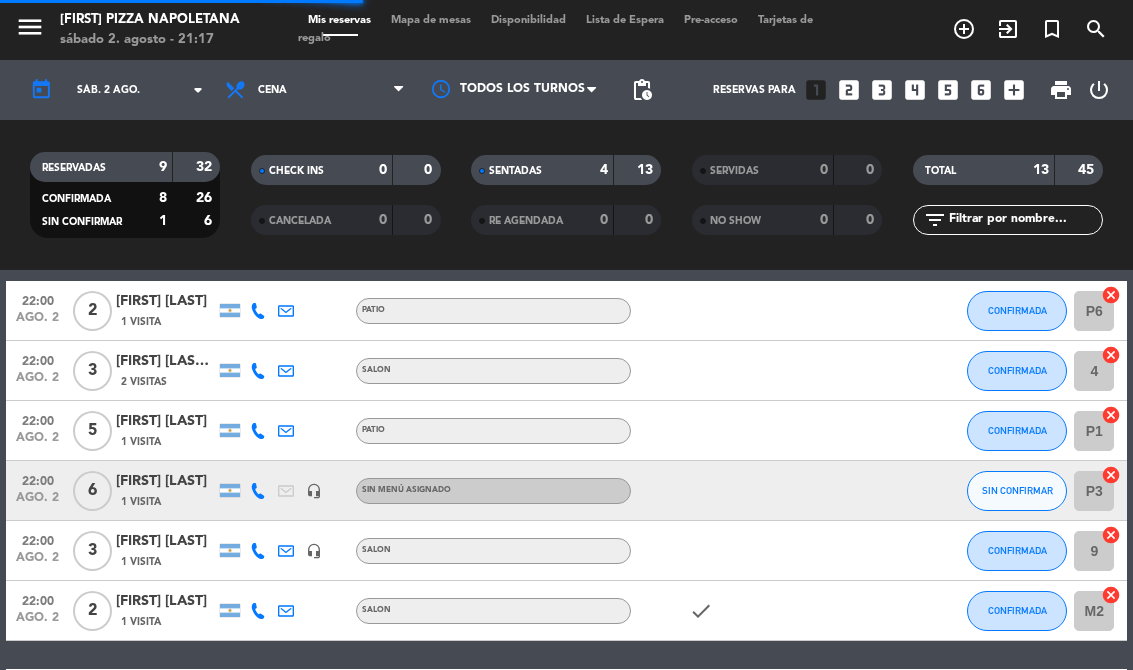 select on "dinner" 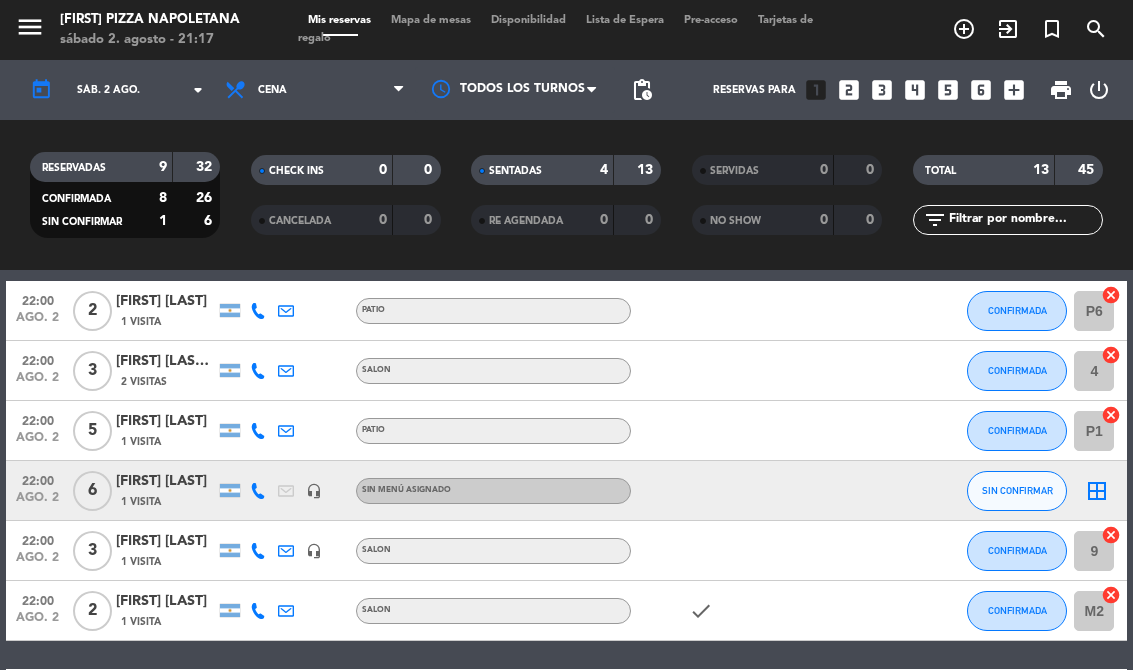 click on "border_all" 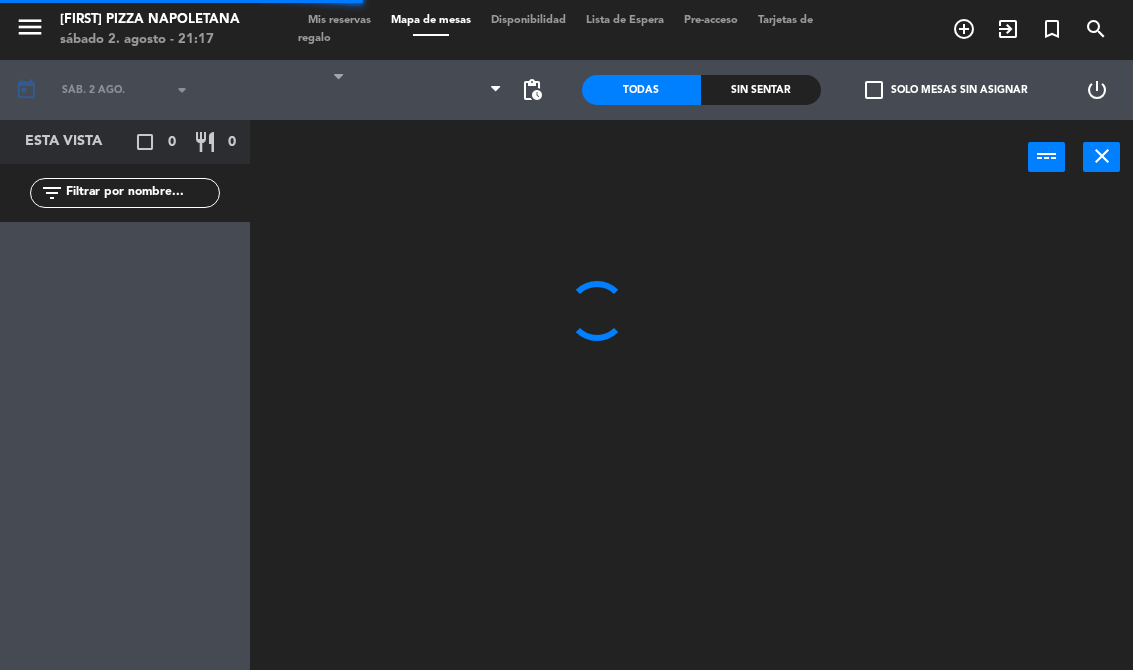 select on "dinner" 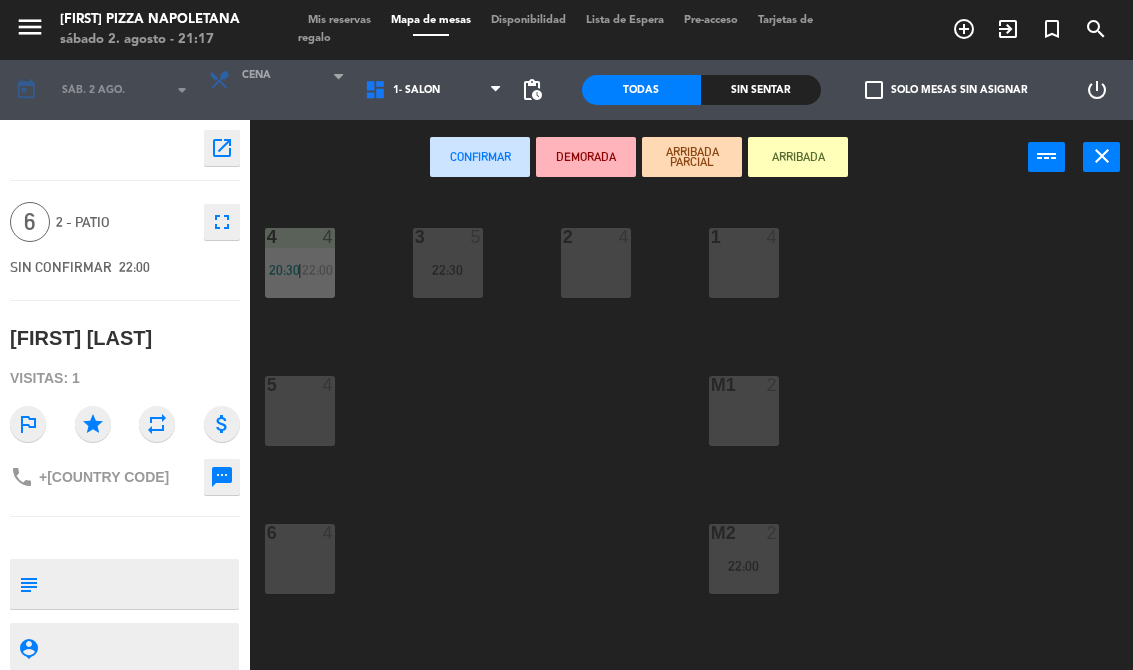 click on "1- SALON   2 - PATIO   3- VEREDA" at bounding box center (435, 90) 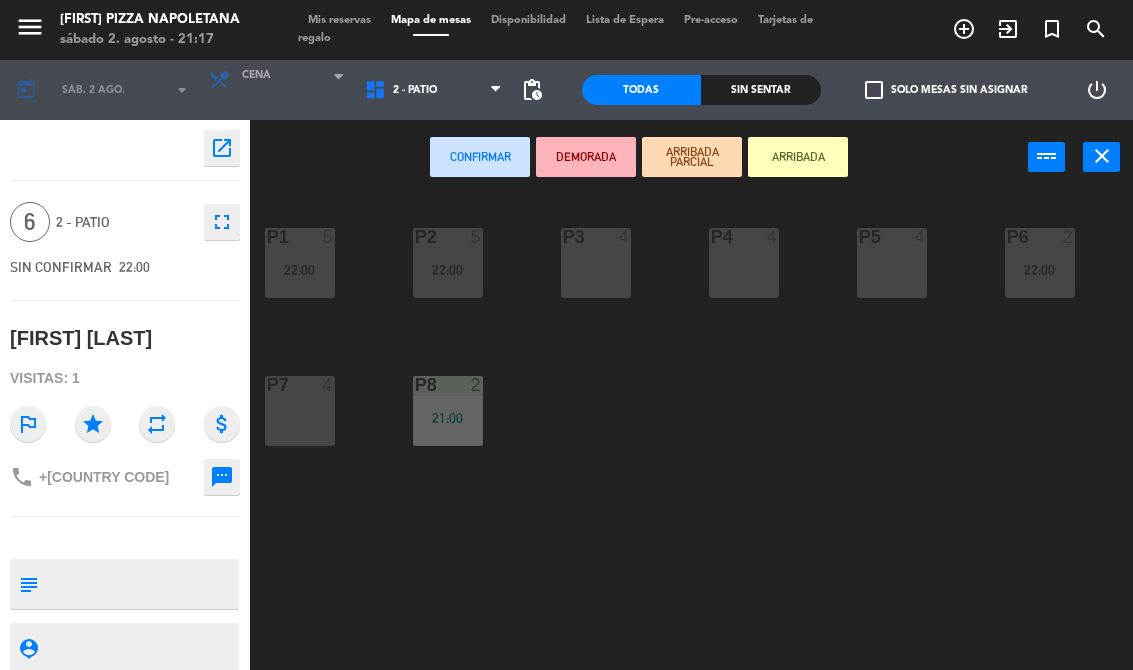click on "[CODE] [NUMBER]" at bounding box center (300, 411) 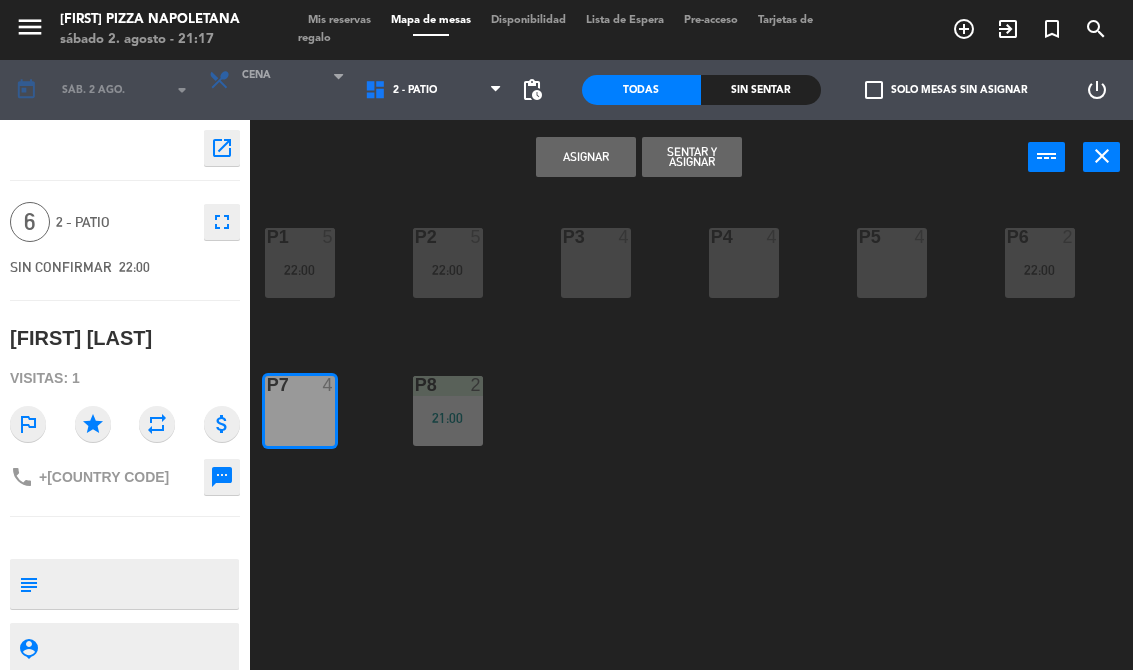 click on "Asignar" at bounding box center [586, 157] 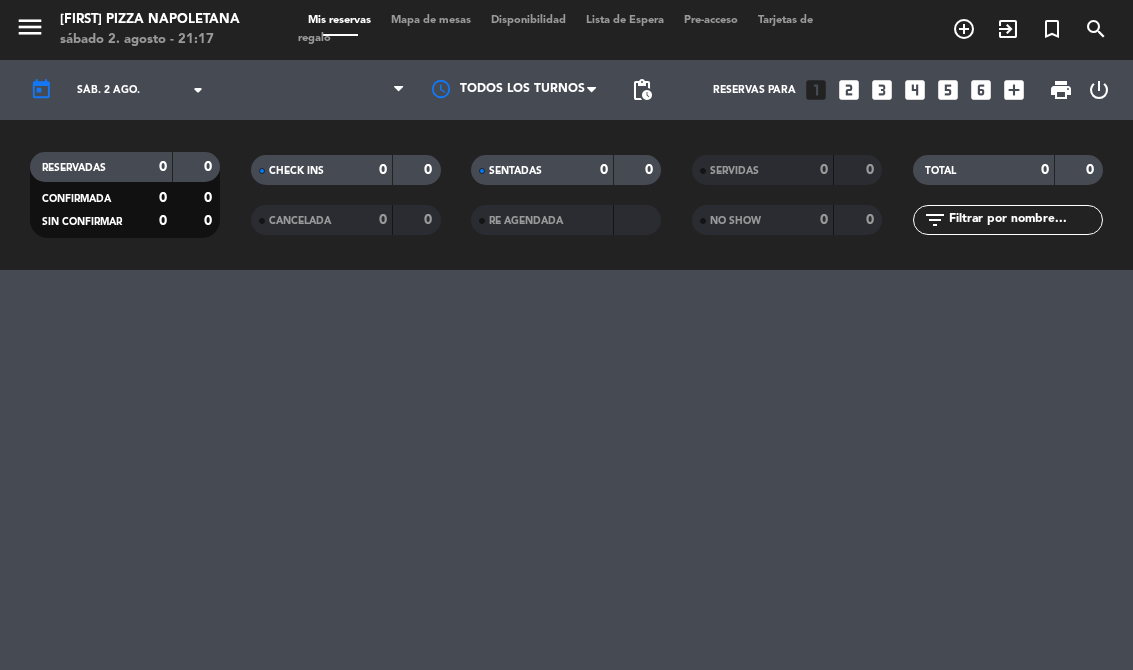 select on "dinner" 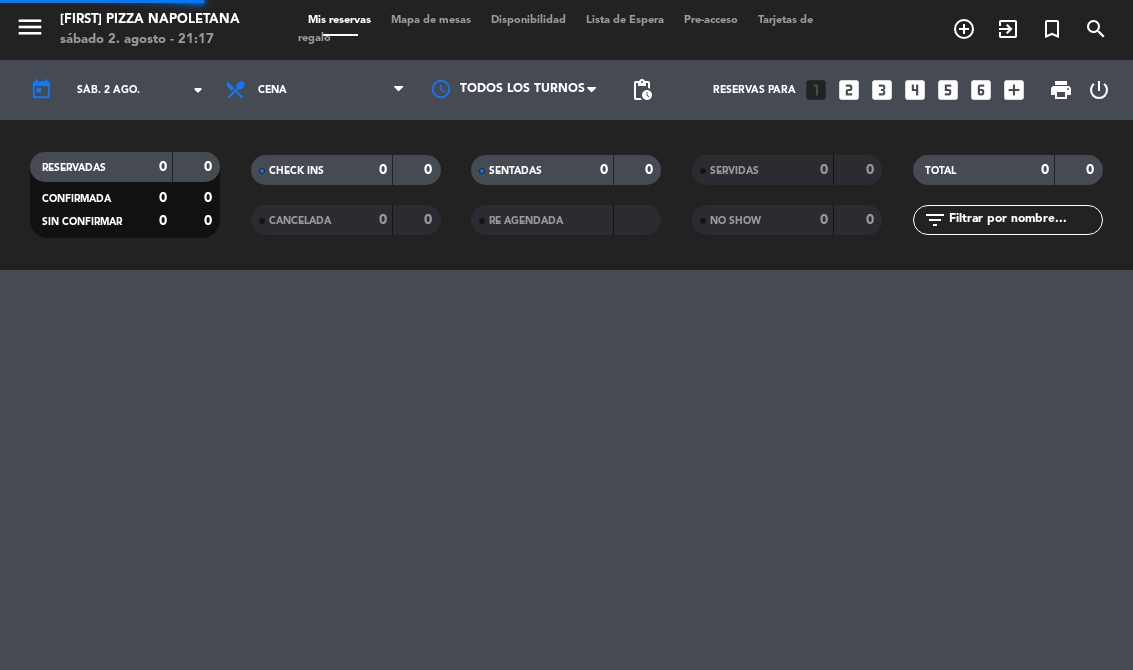 select on "dinner" 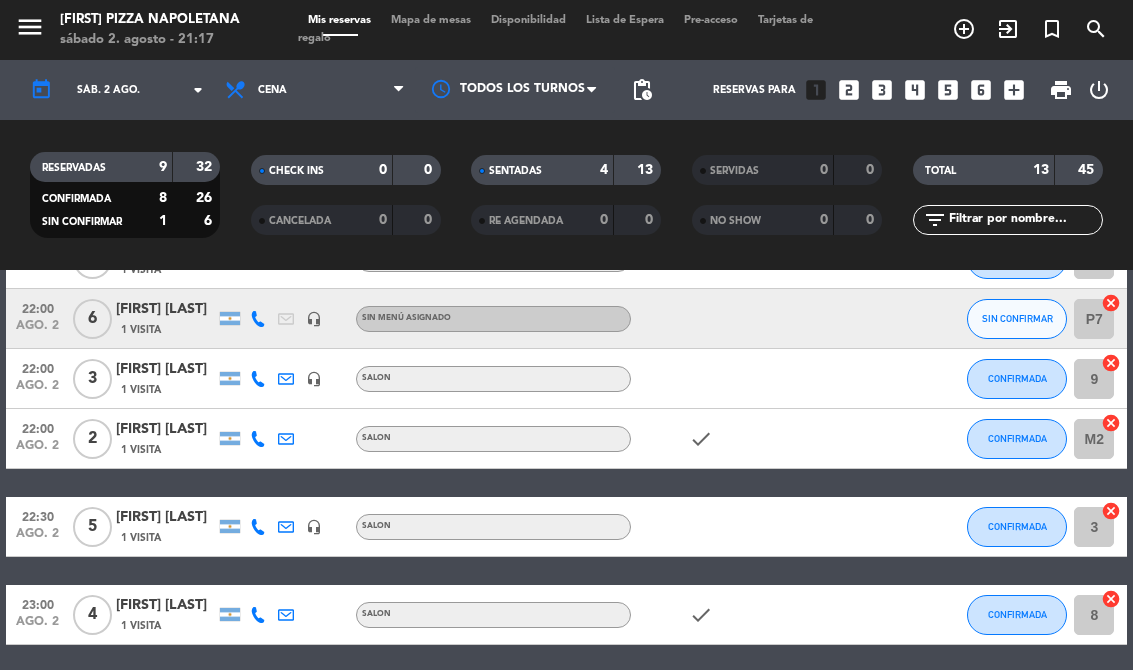 scroll, scrollTop: 629, scrollLeft: 0, axis: vertical 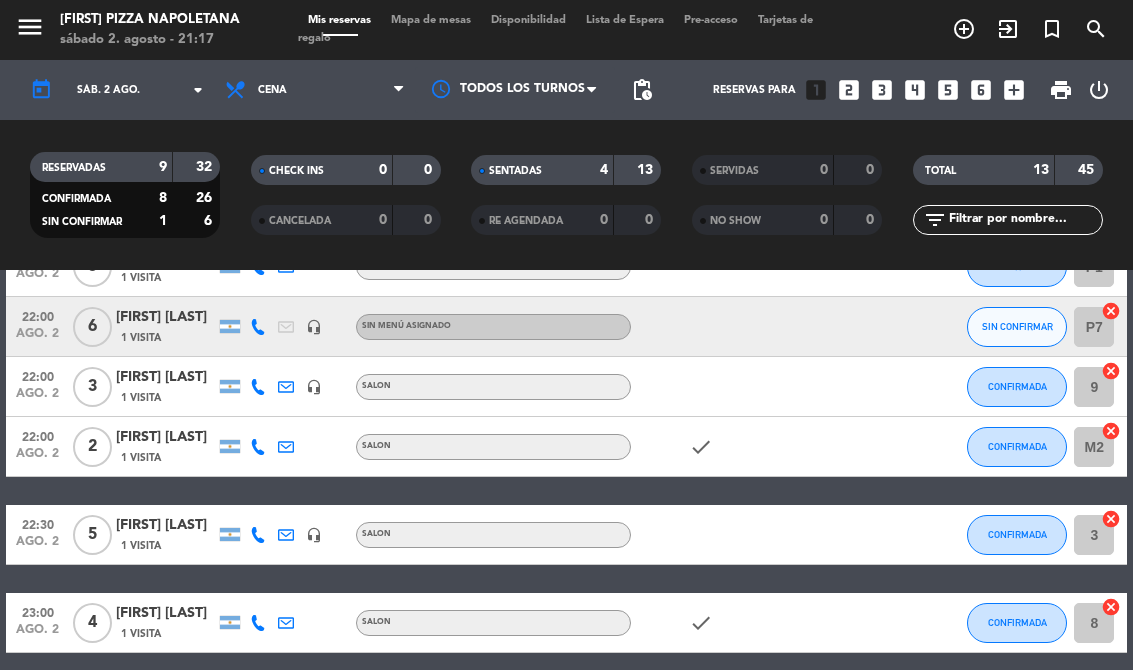 click on "SIN CONFIRMAR" 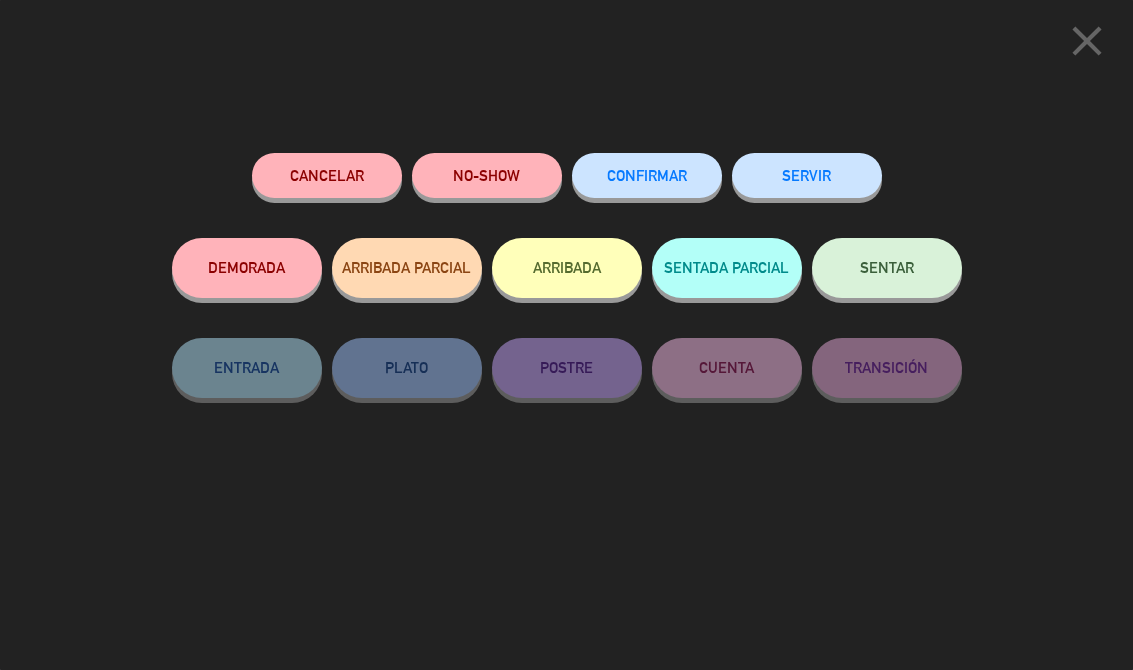 click on "CONFIRMAR" 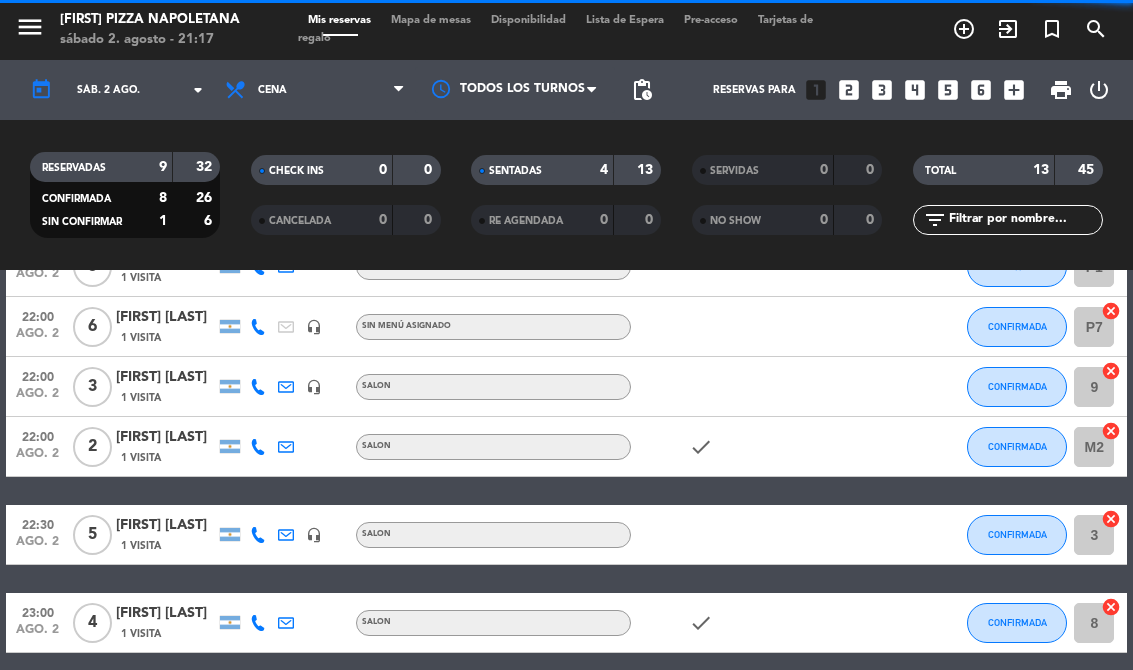 select on "dinner" 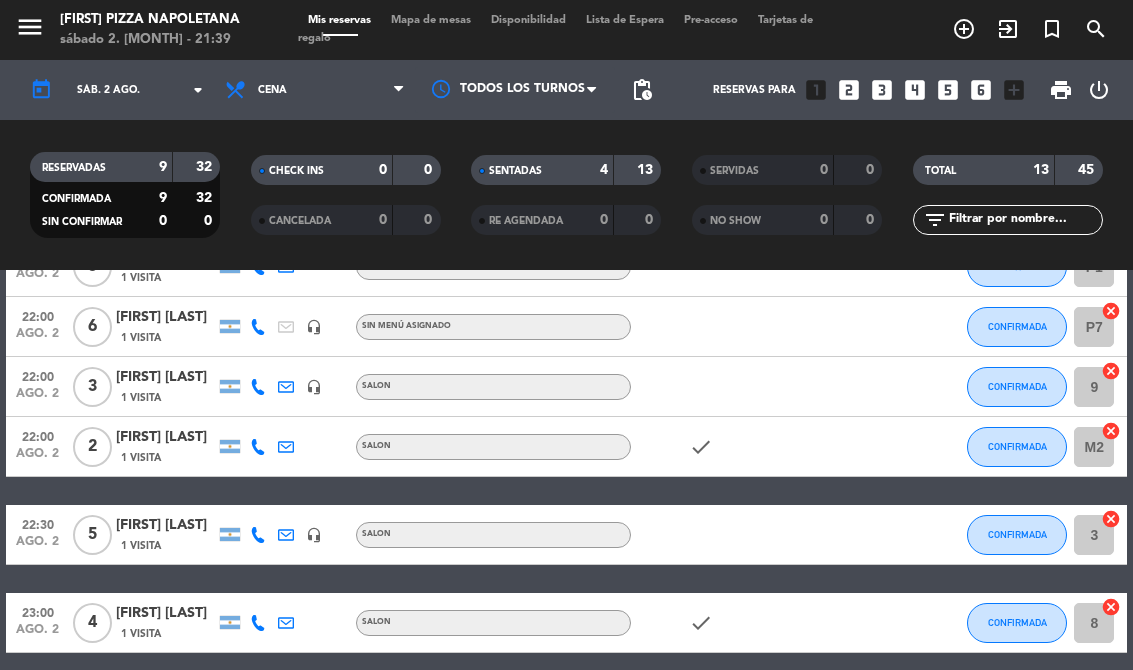 select on "dinner" 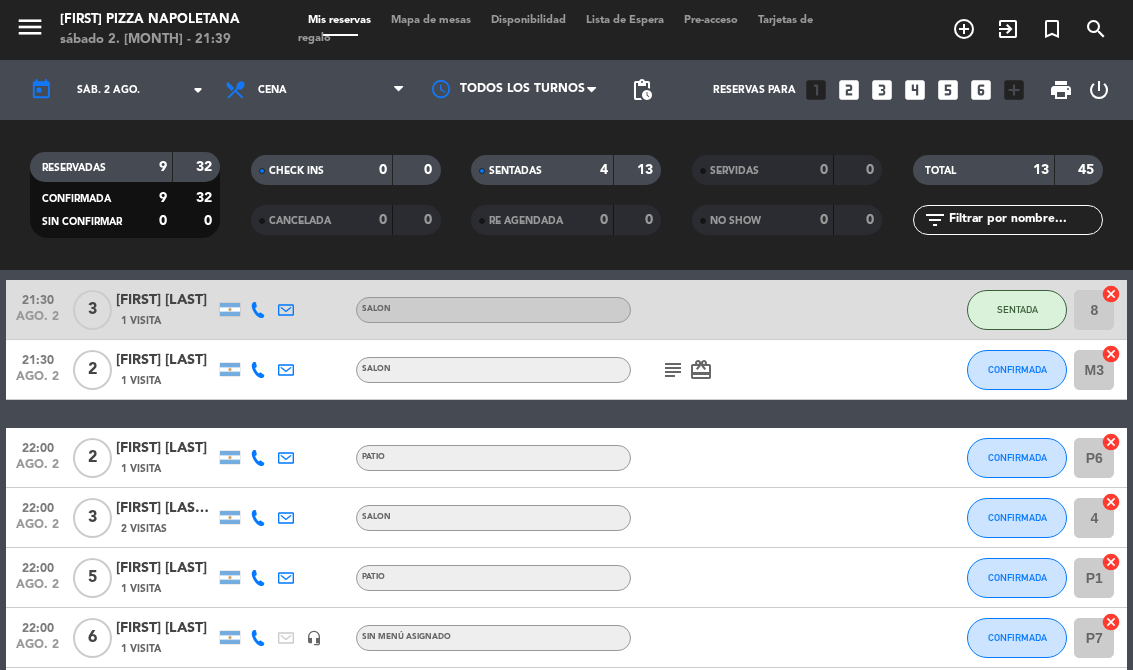 scroll, scrollTop: 277, scrollLeft: 0, axis: vertical 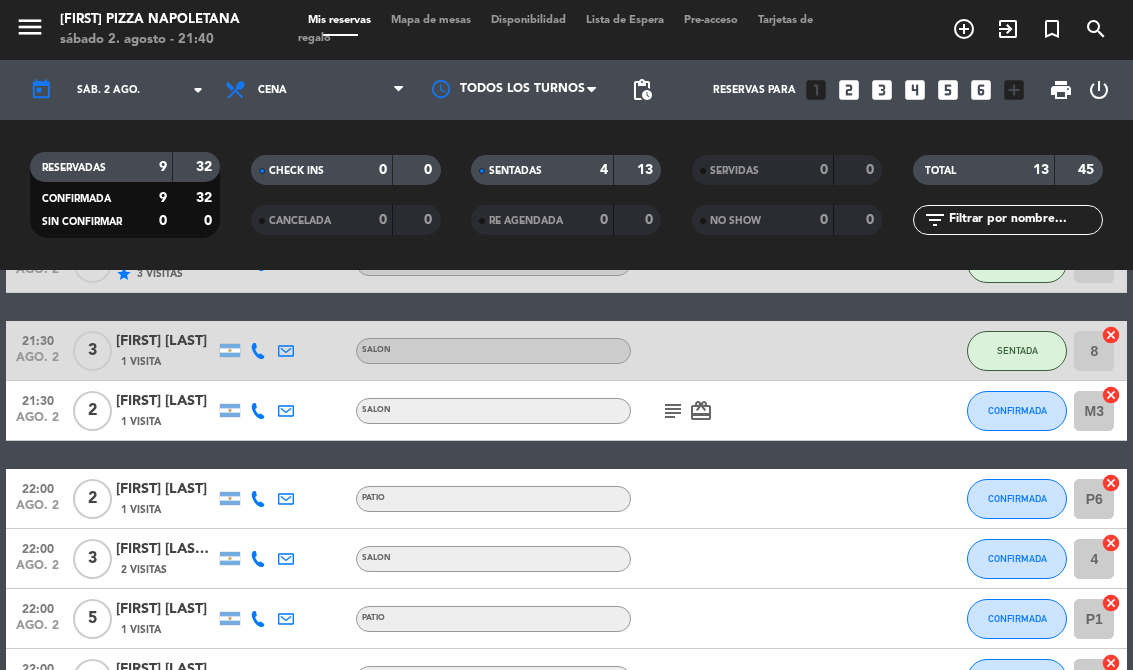 click on "[FIRST] [LAST]" 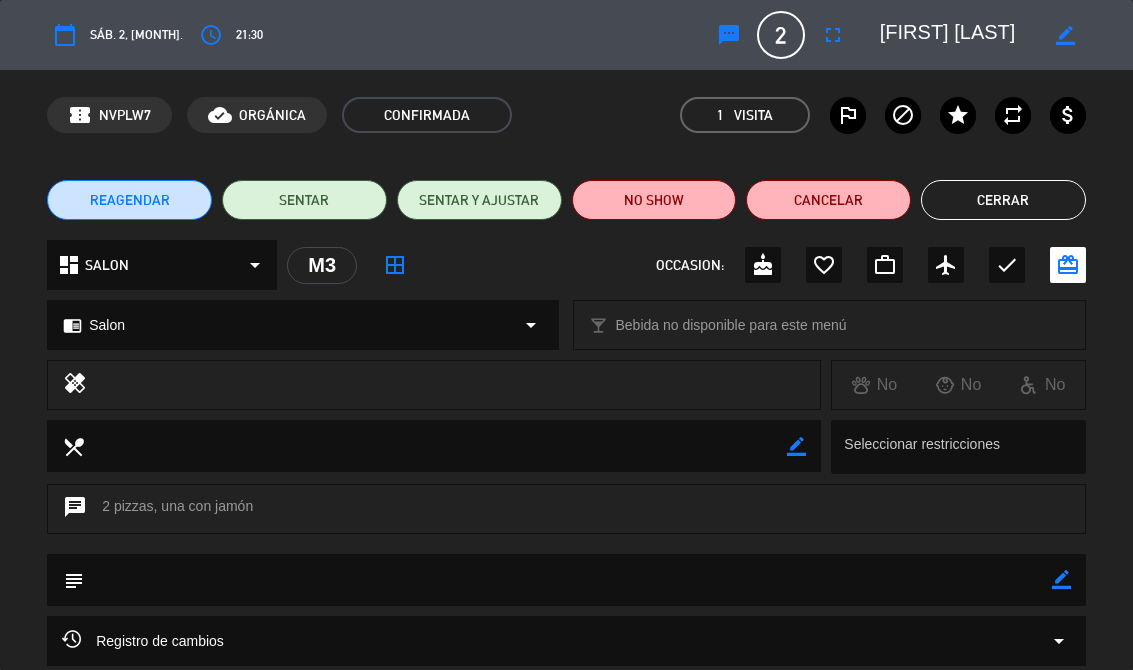 click on "SENTAR" 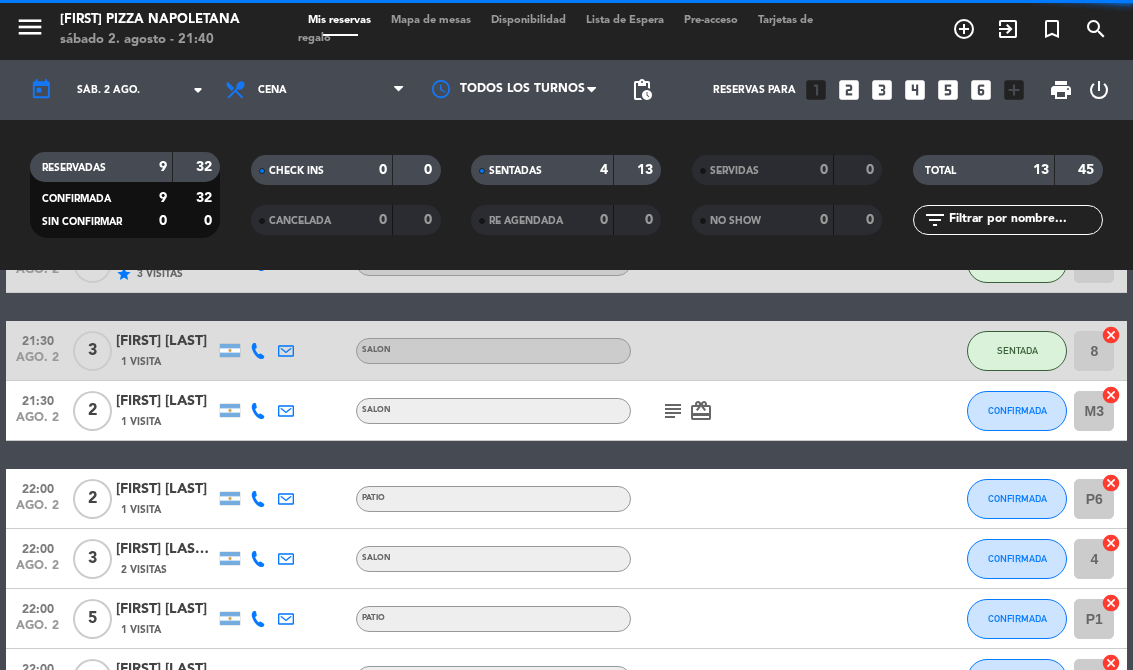 select on "dinner" 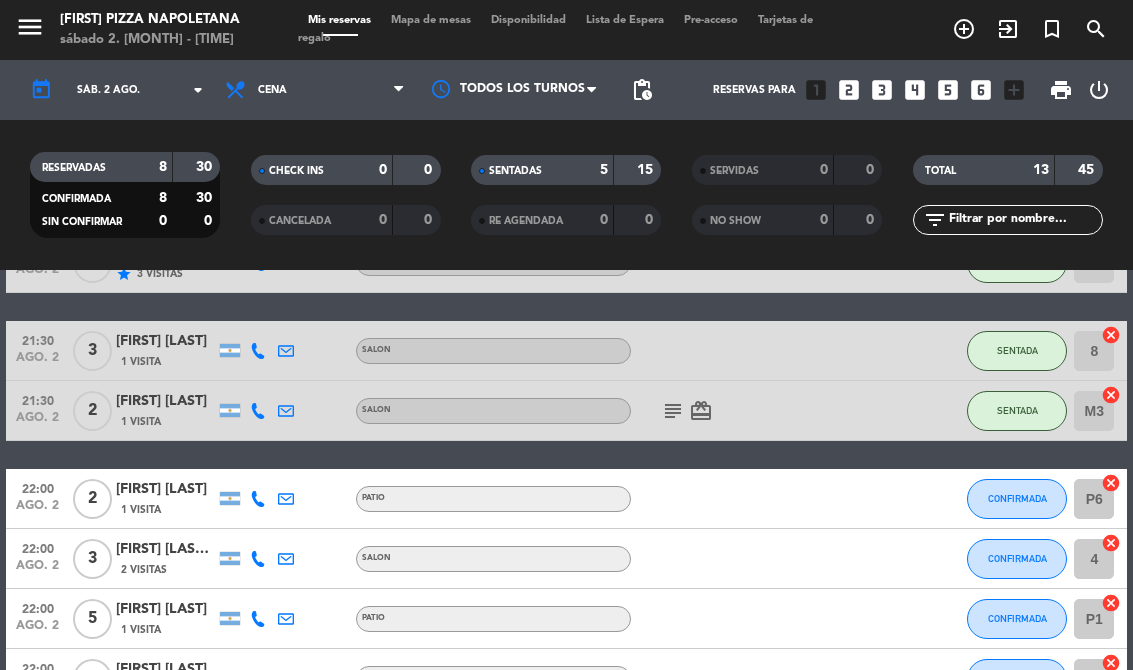 click on "Mapa de mesas" at bounding box center [431, 20] 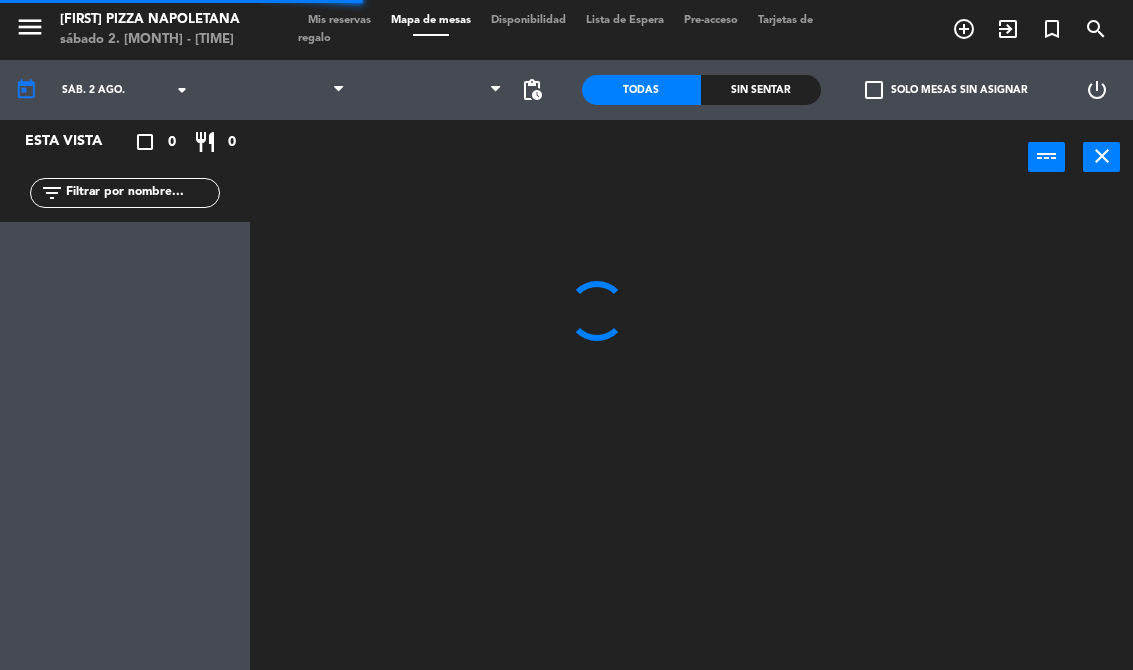 select on "dinner" 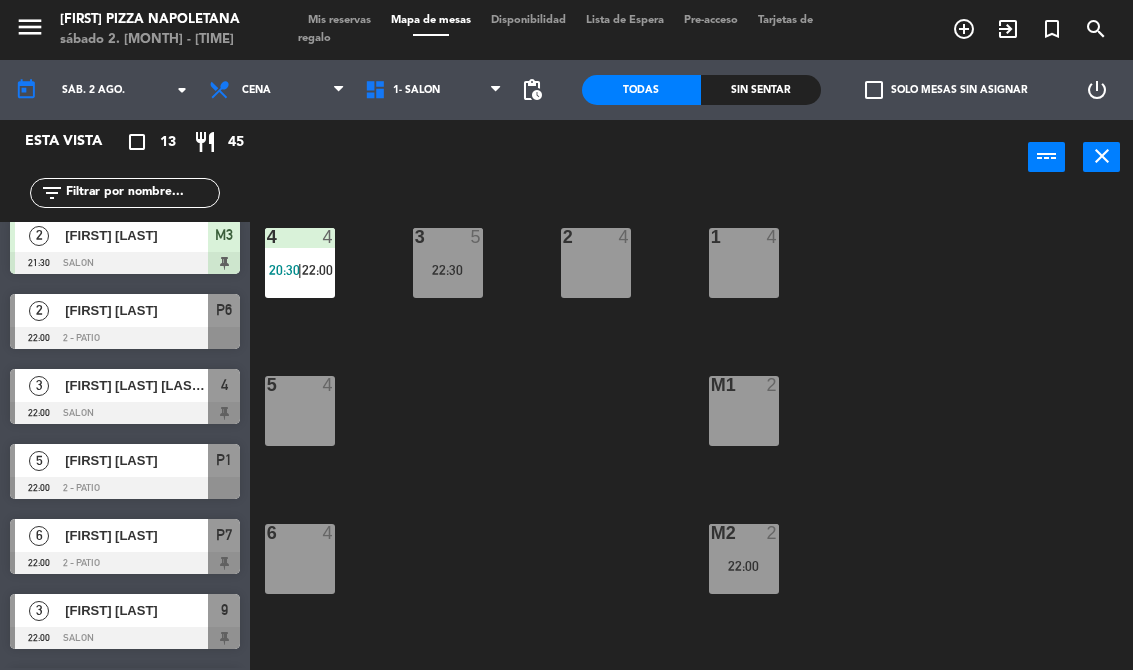 scroll, scrollTop: 318, scrollLeft: 0, axis: vertical 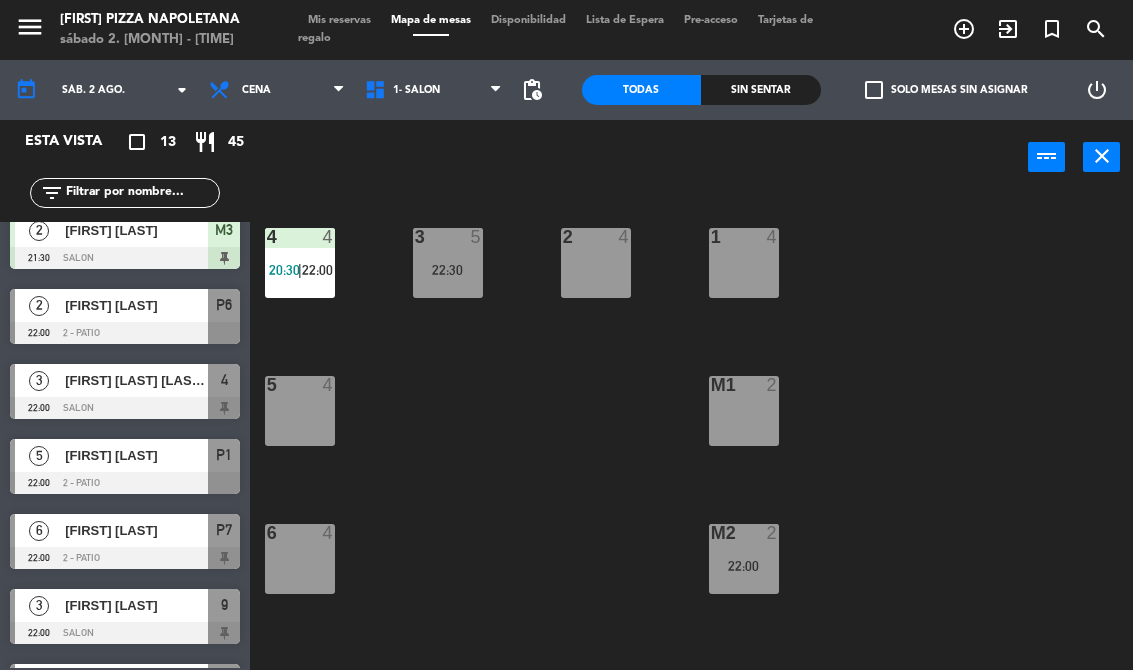 click on "P1" at bounding box center [224, 455] 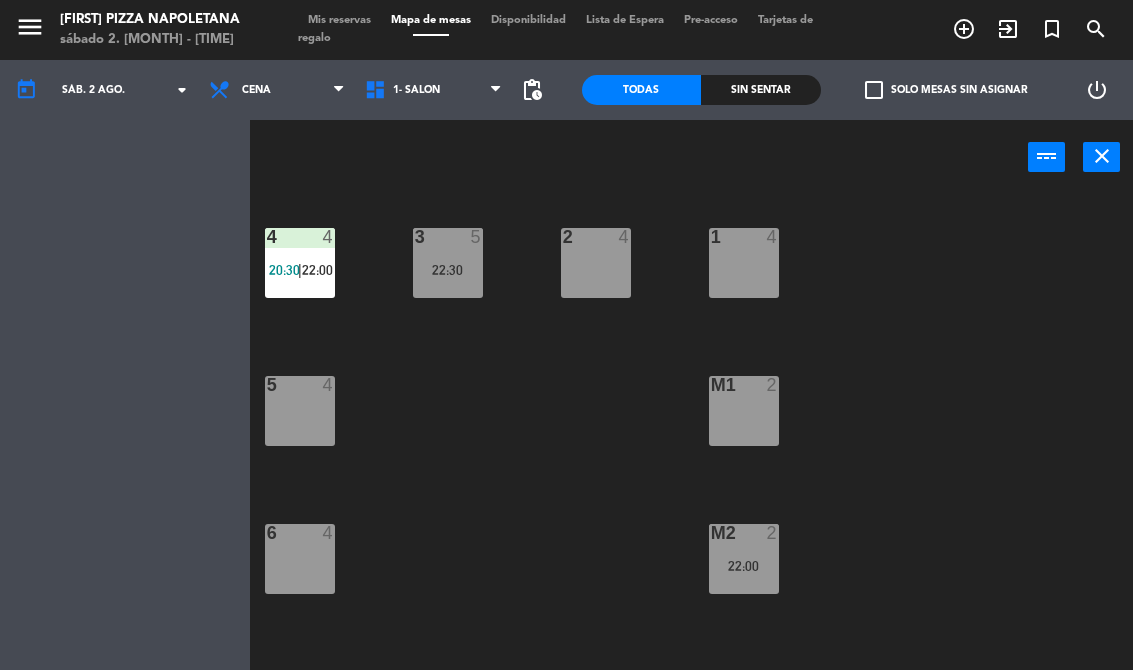 select 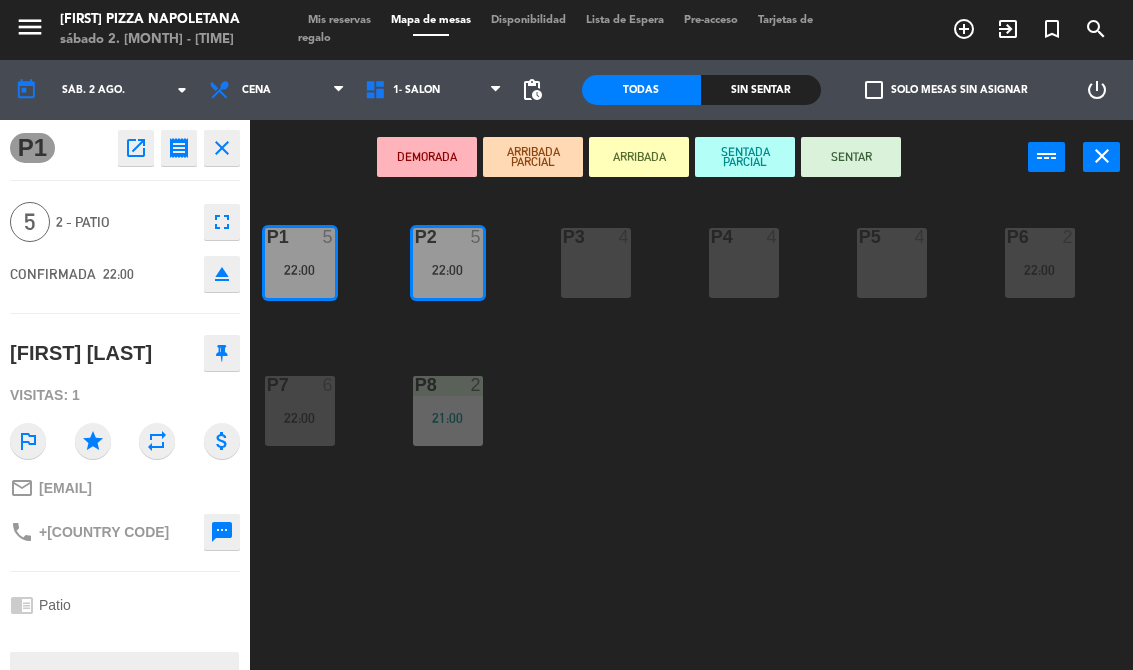 click on "SENTAR" at bounding box center [851, 157] 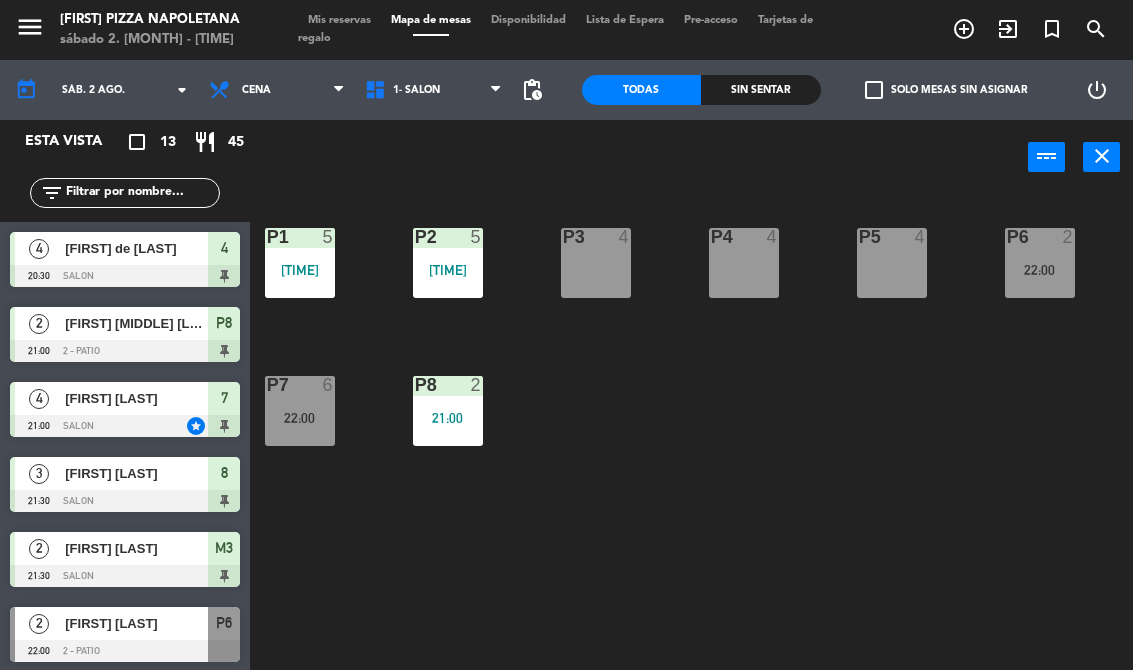 scroll, scrollTop: 0, scrollLeft: 0, axis: both 